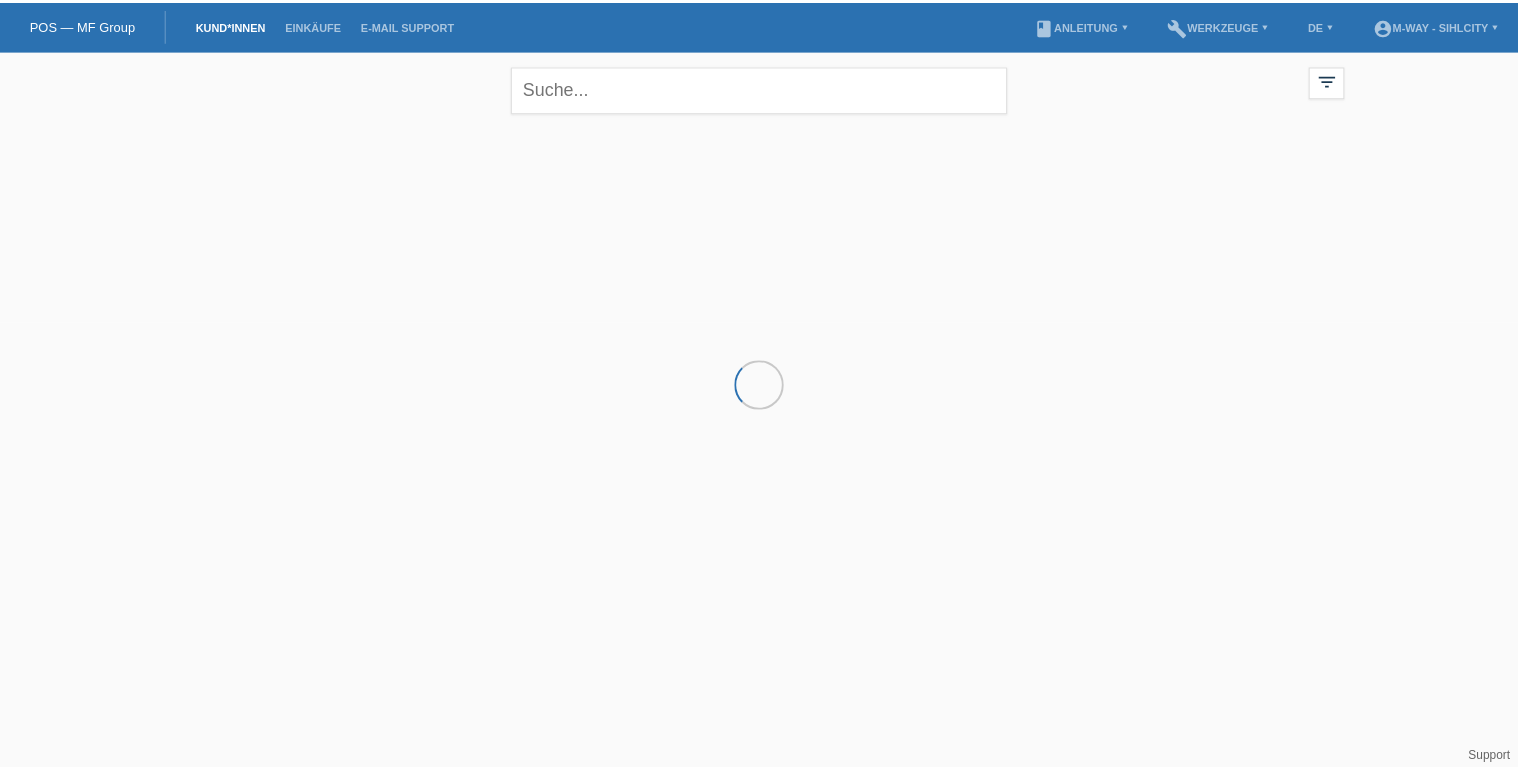 scroll, scrollTop: 0, scrollLeft: 0, axis: both 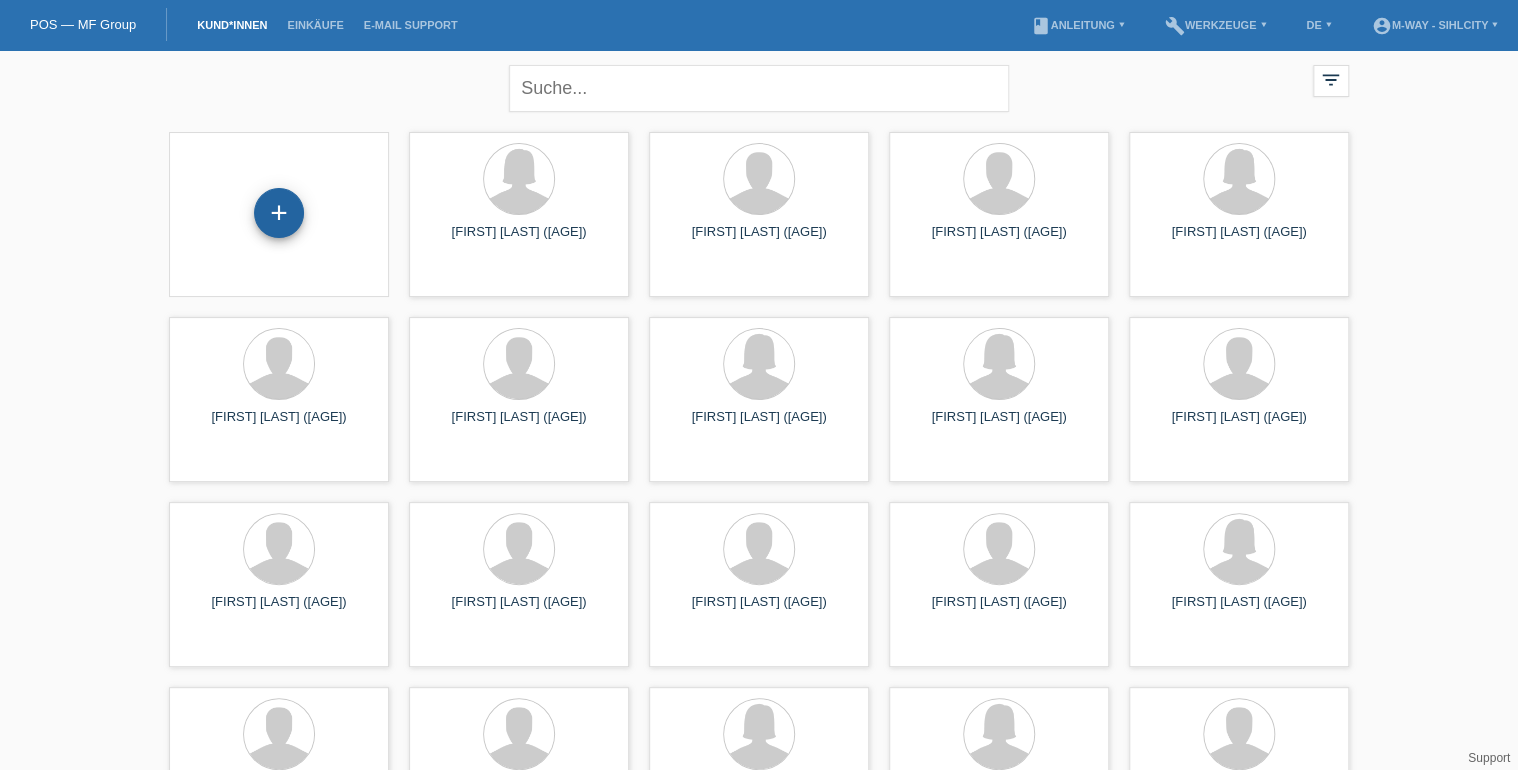 click on "+" at bounding box center (279, 213) 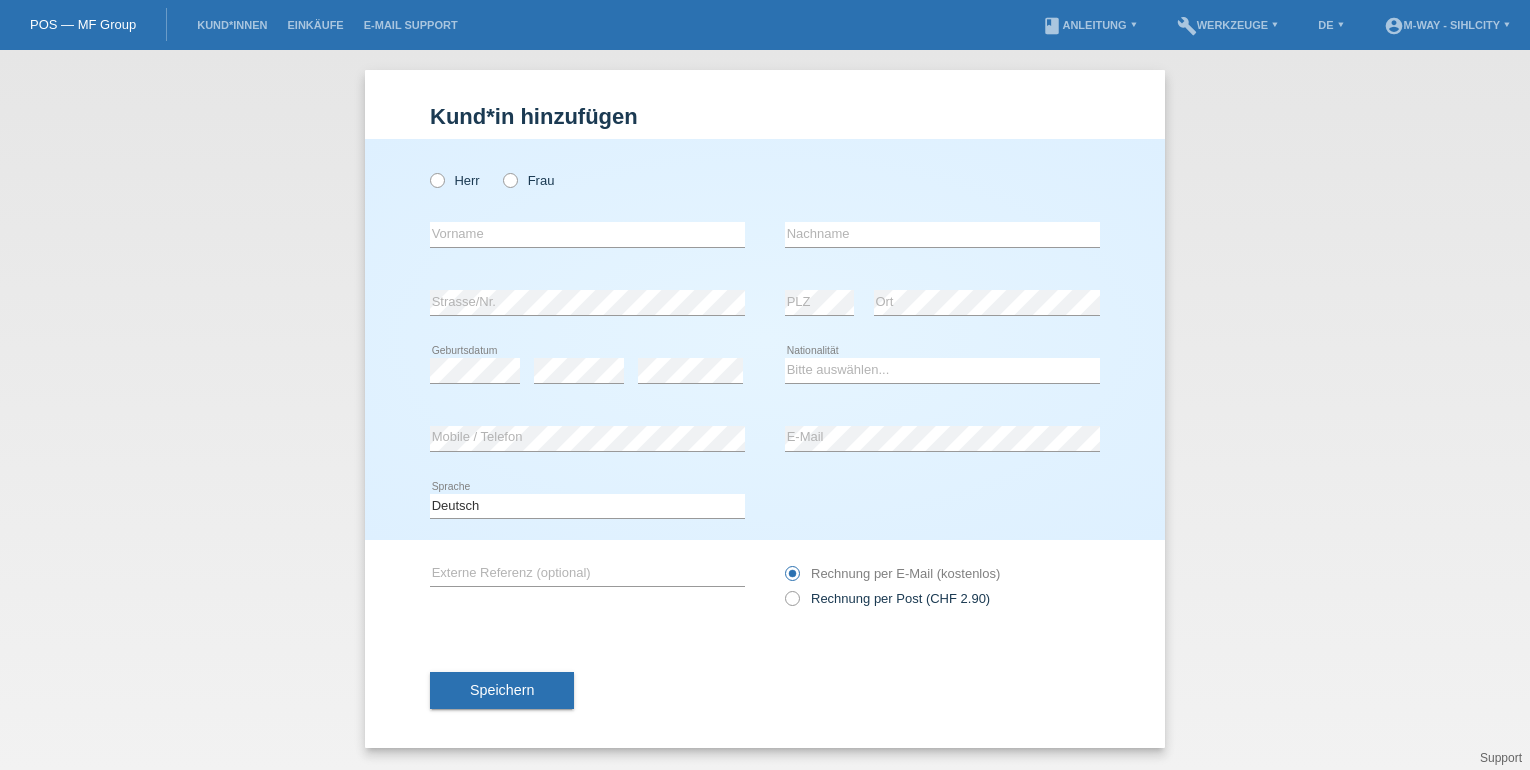 scroll, scrollTop: 0, scrollLeft: 0, axis: both 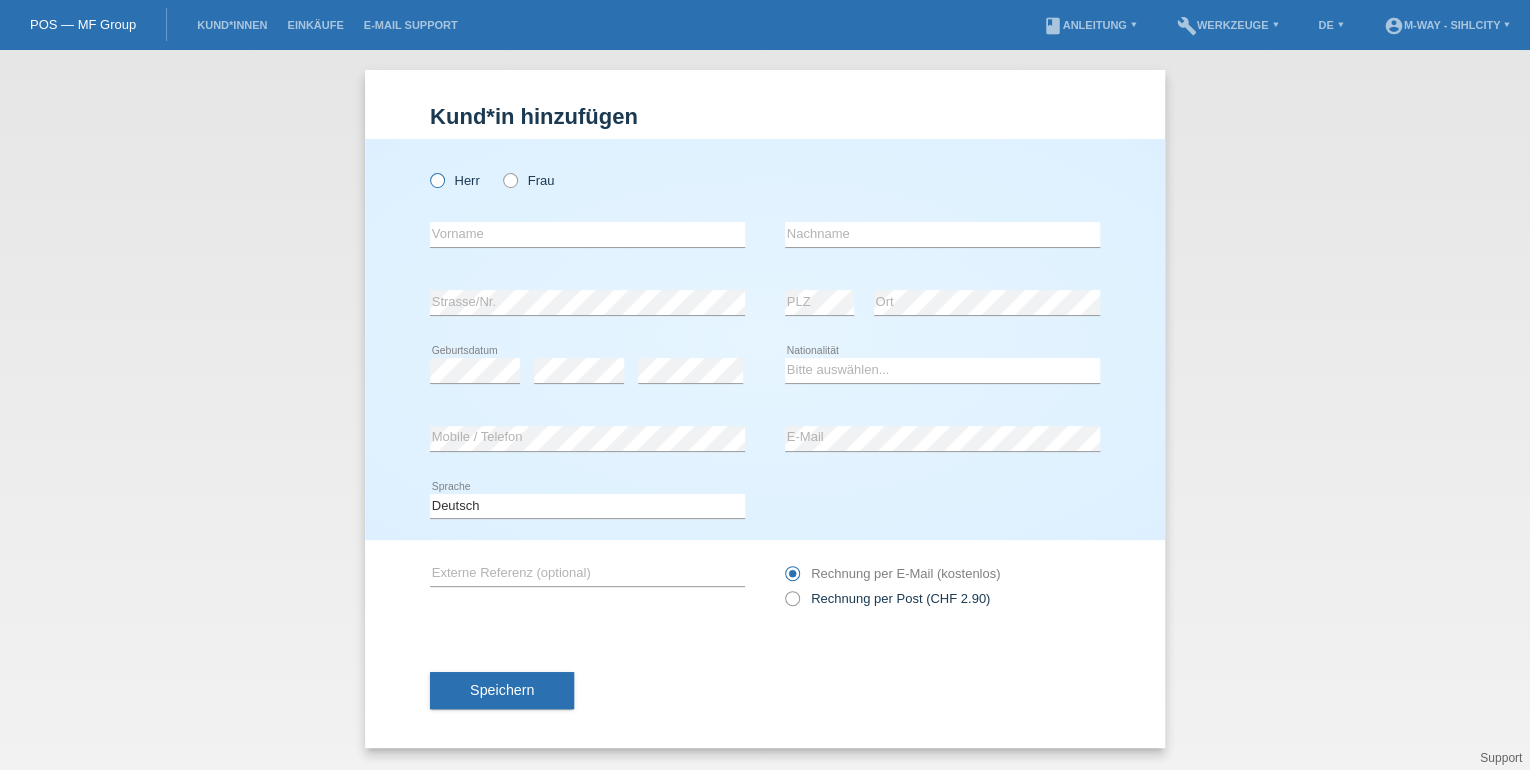 click at bounding box center (427, 170) 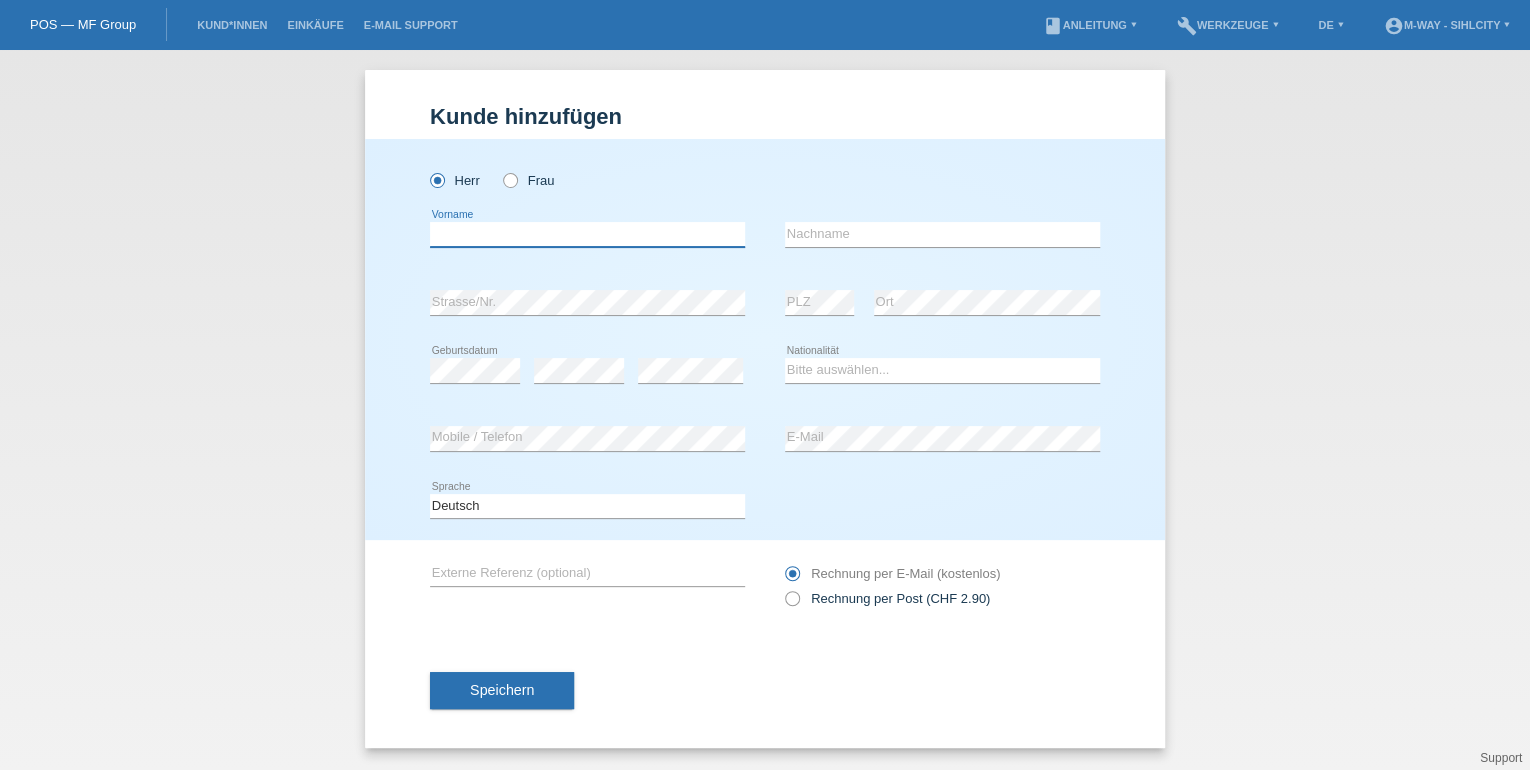 click at bounding box center [587, 234] 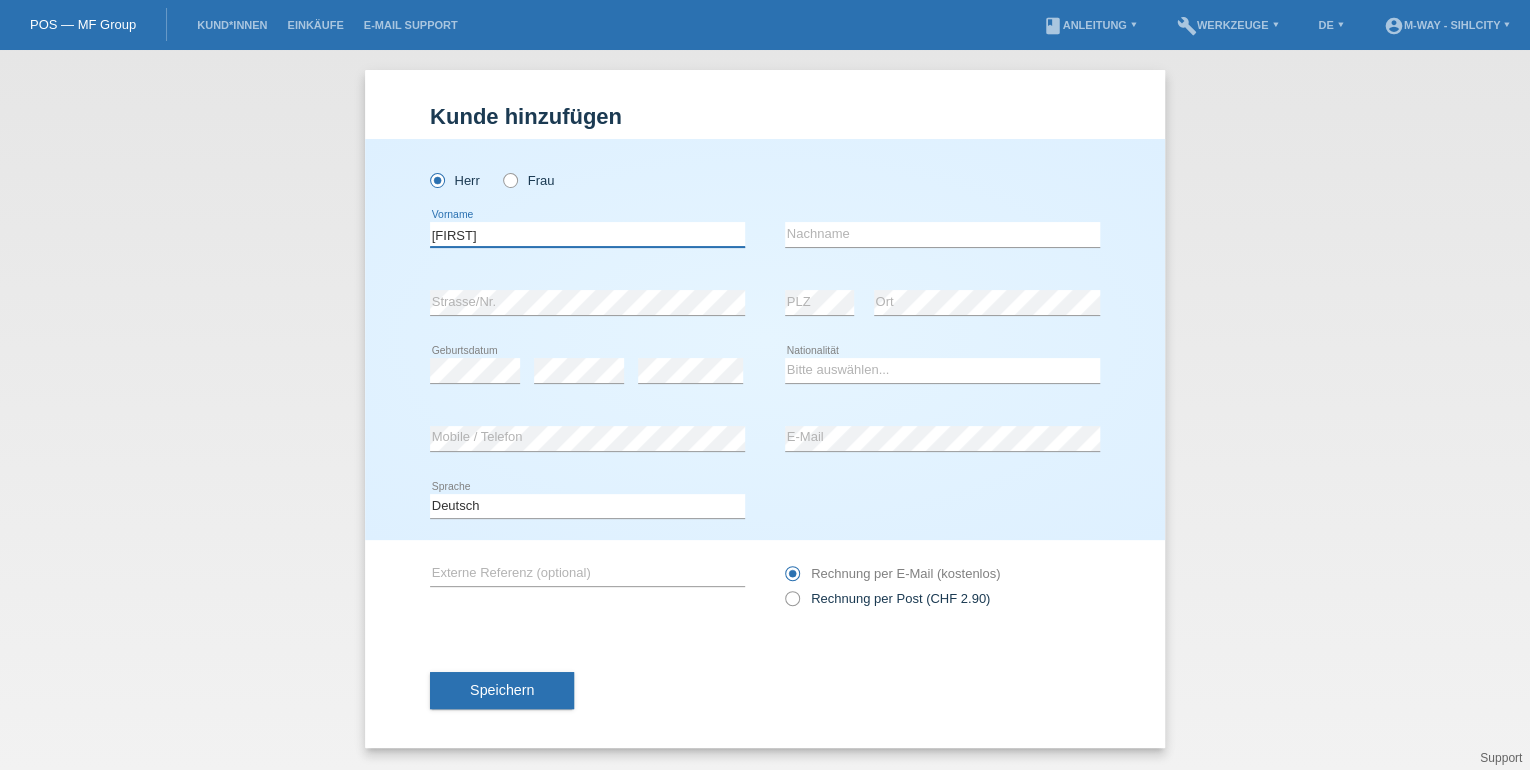 type on "[FIRST]" 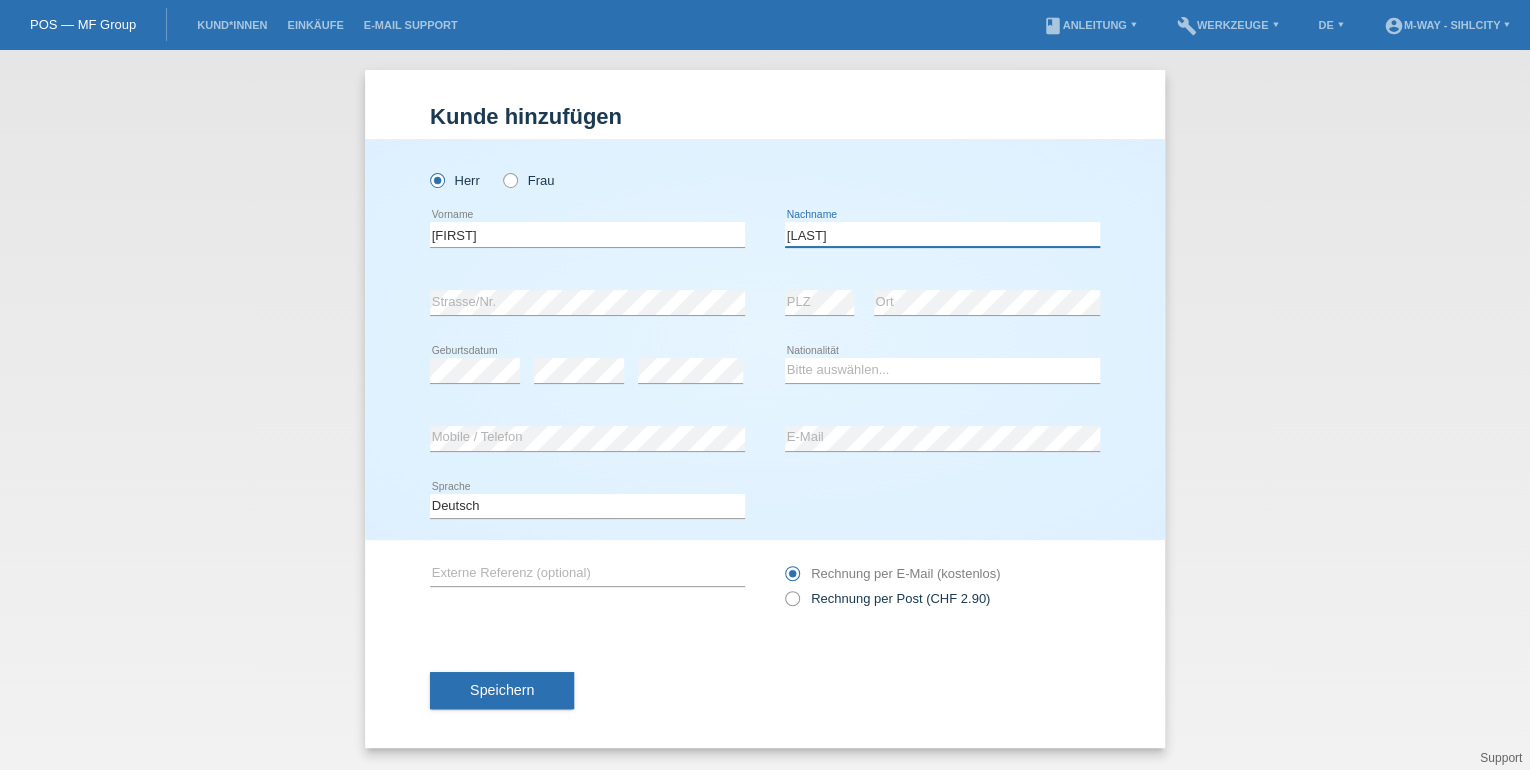 type on "[LAST]" 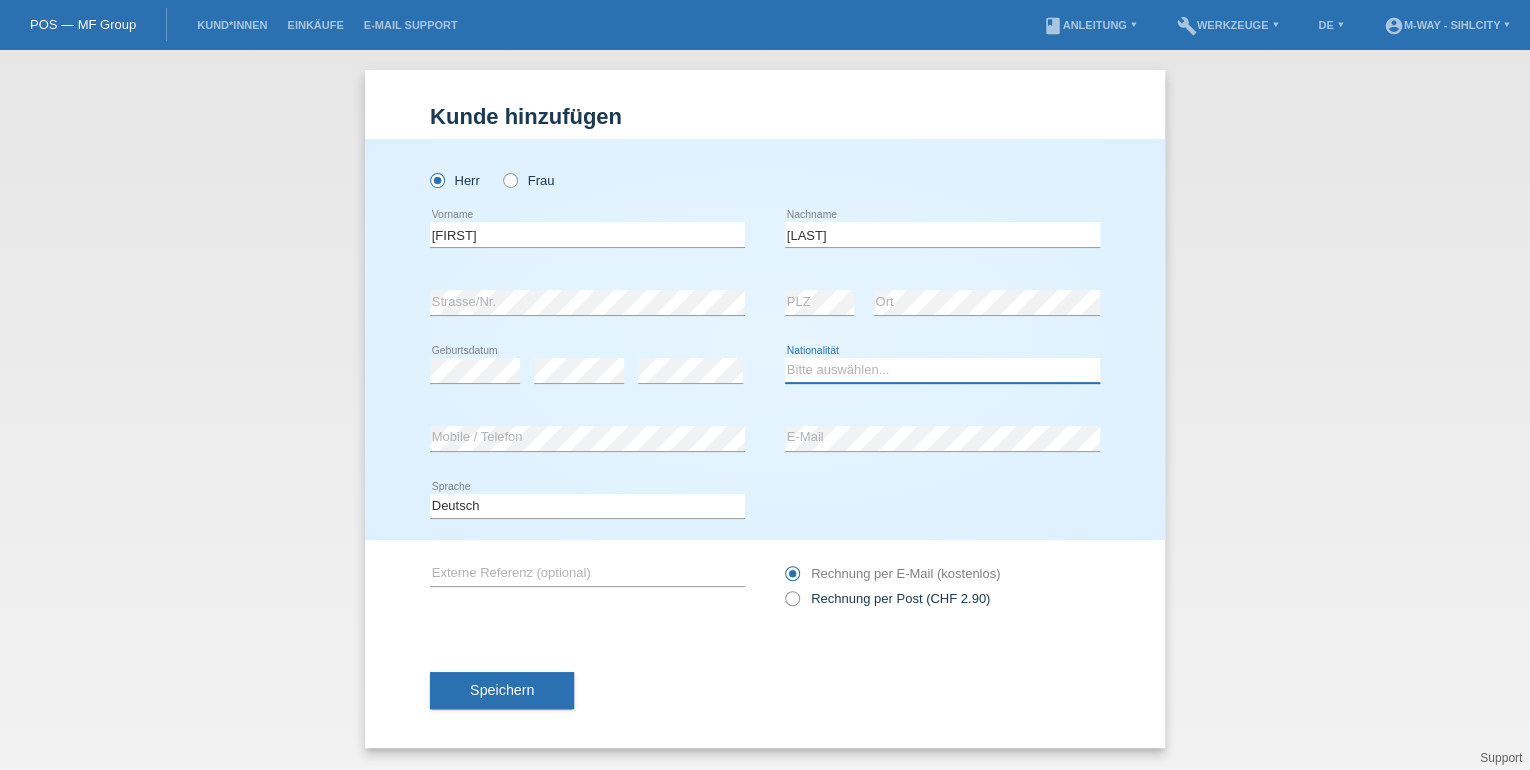 click on "Bitte auswählen...
Schweiz
Deutschland
Liechtenstein
Österreich
------------
Afghanistan
Ägypten
Åland
Albanien
Algerien" at bounding box center (942, 370) 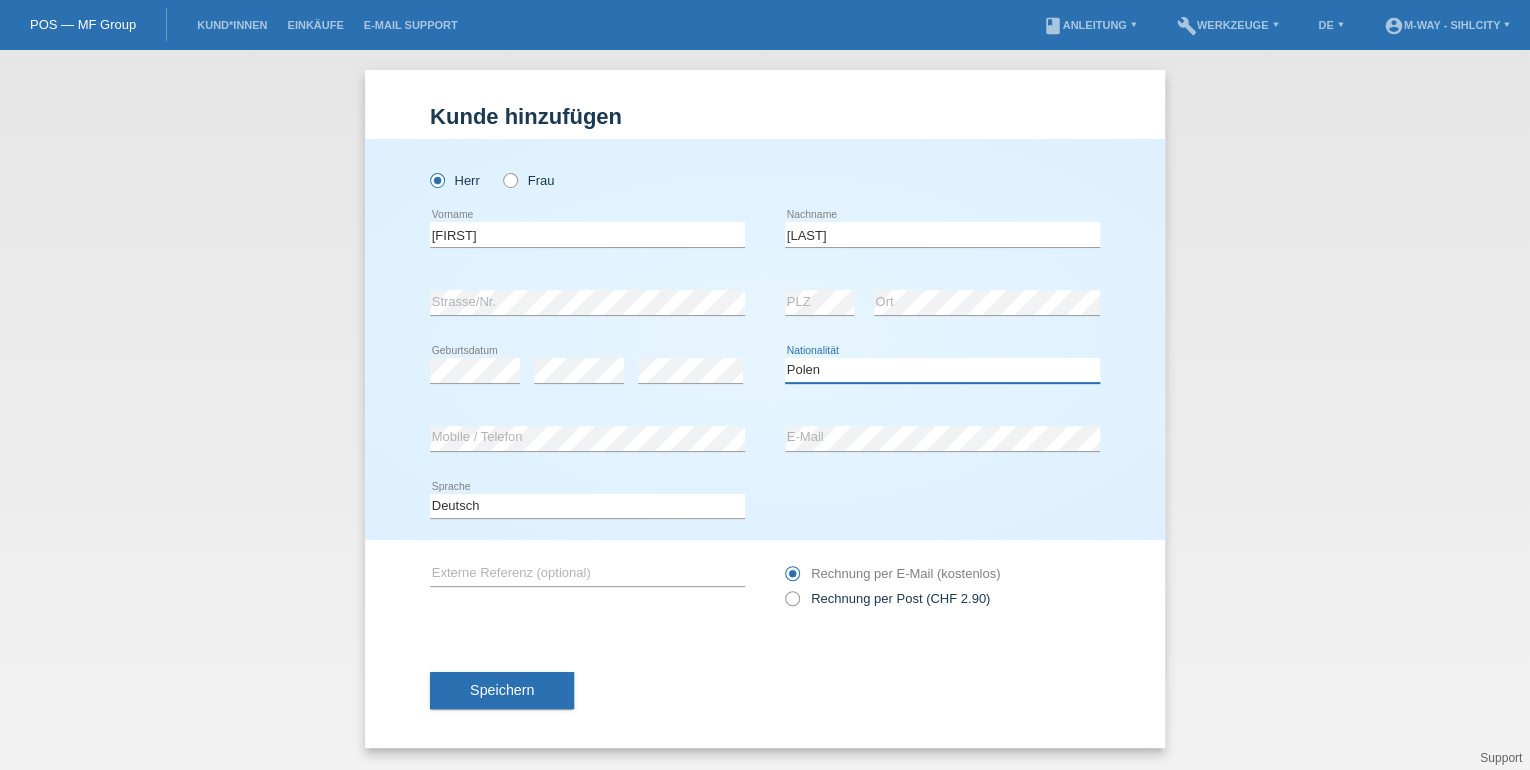 click on "Bitte auswählen...
Schweiz
Deutschland
Liechtenstein
Österreich
------------
Afghanistan
Ägypten
Åland
Albanien
Algerien" at bounding box center (942, 370) 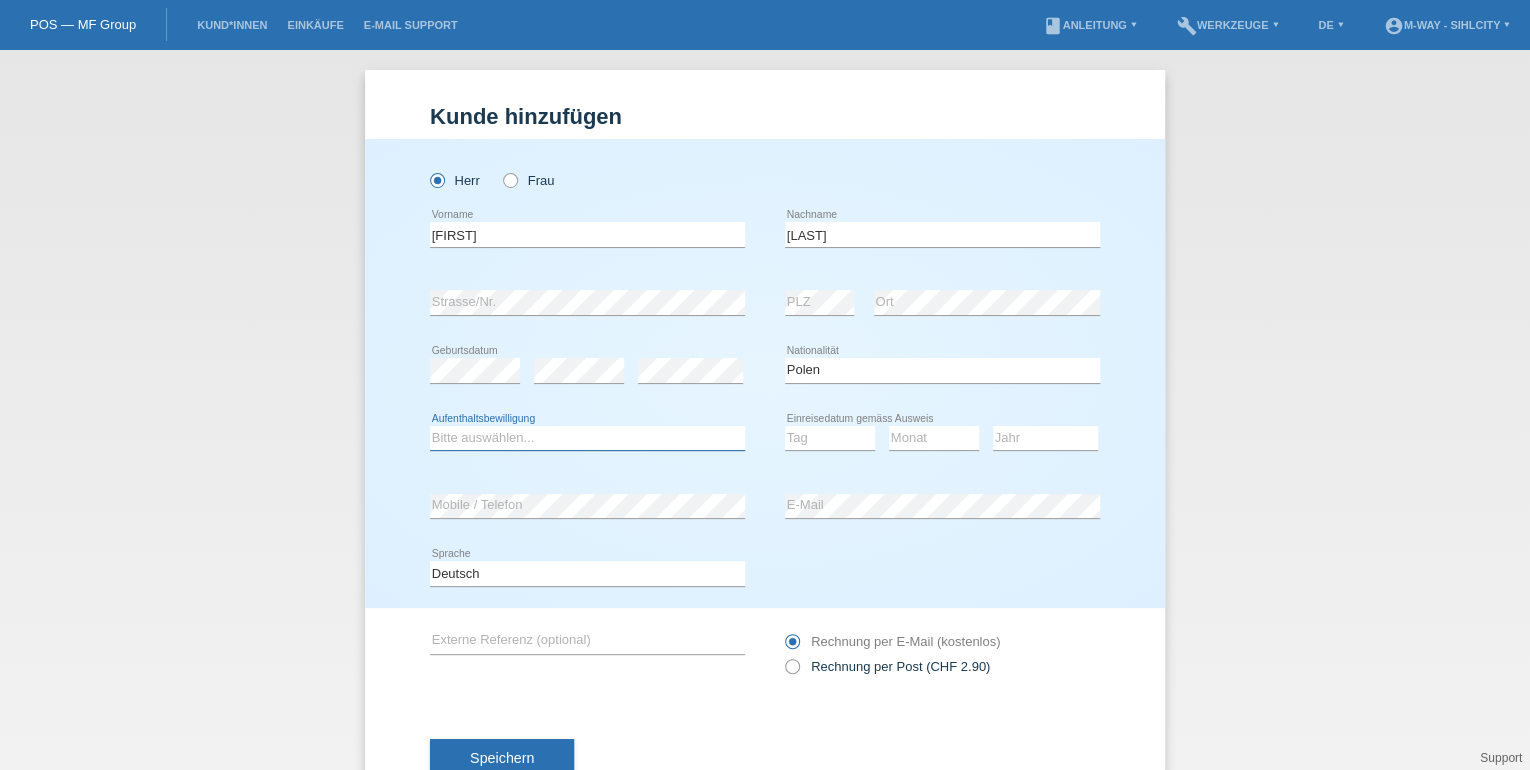 click on "Bitte auswählen...
C
B
B - Flüchtlingsstatus
Andere" at bounding box center [587, 438] 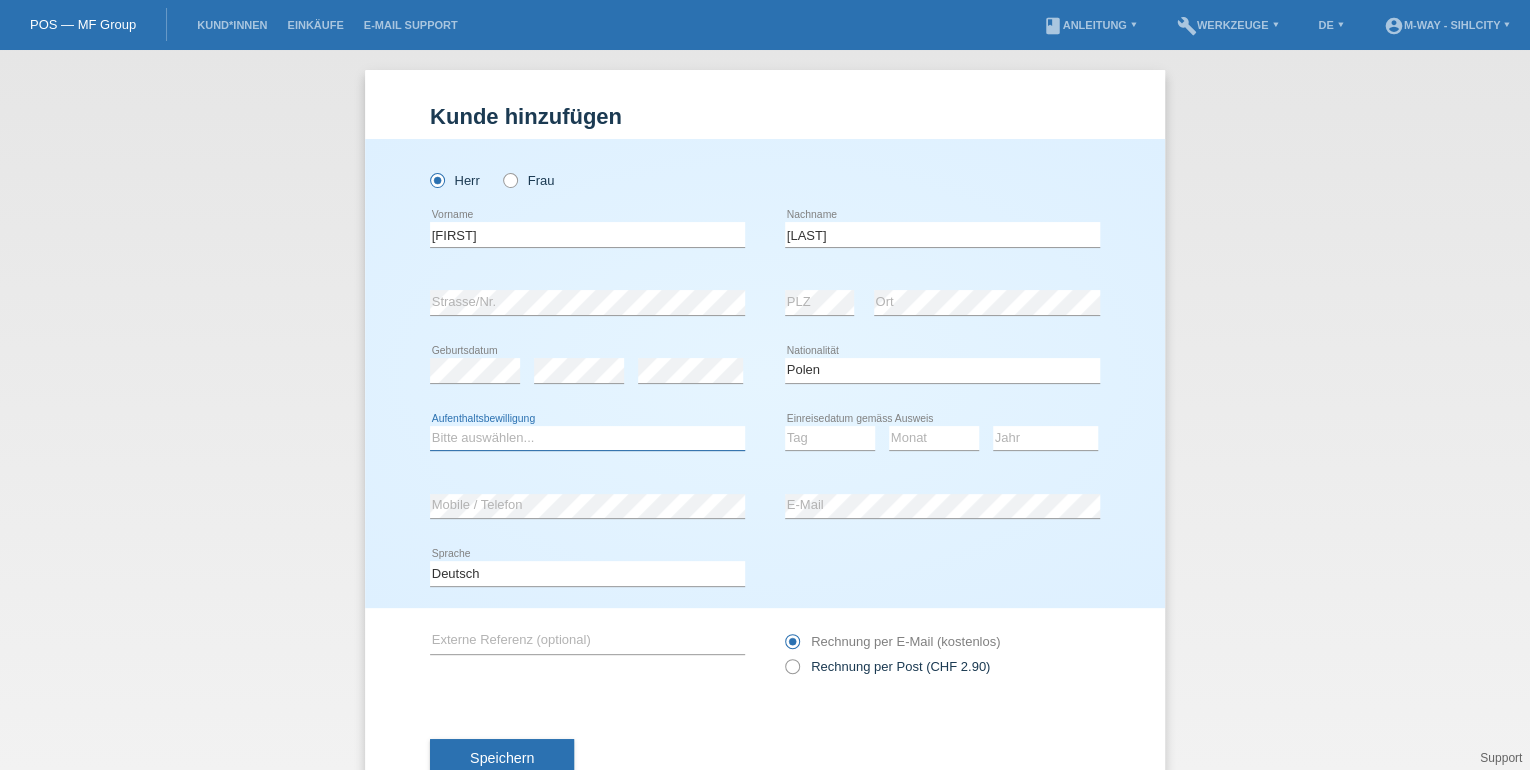 select on "B" 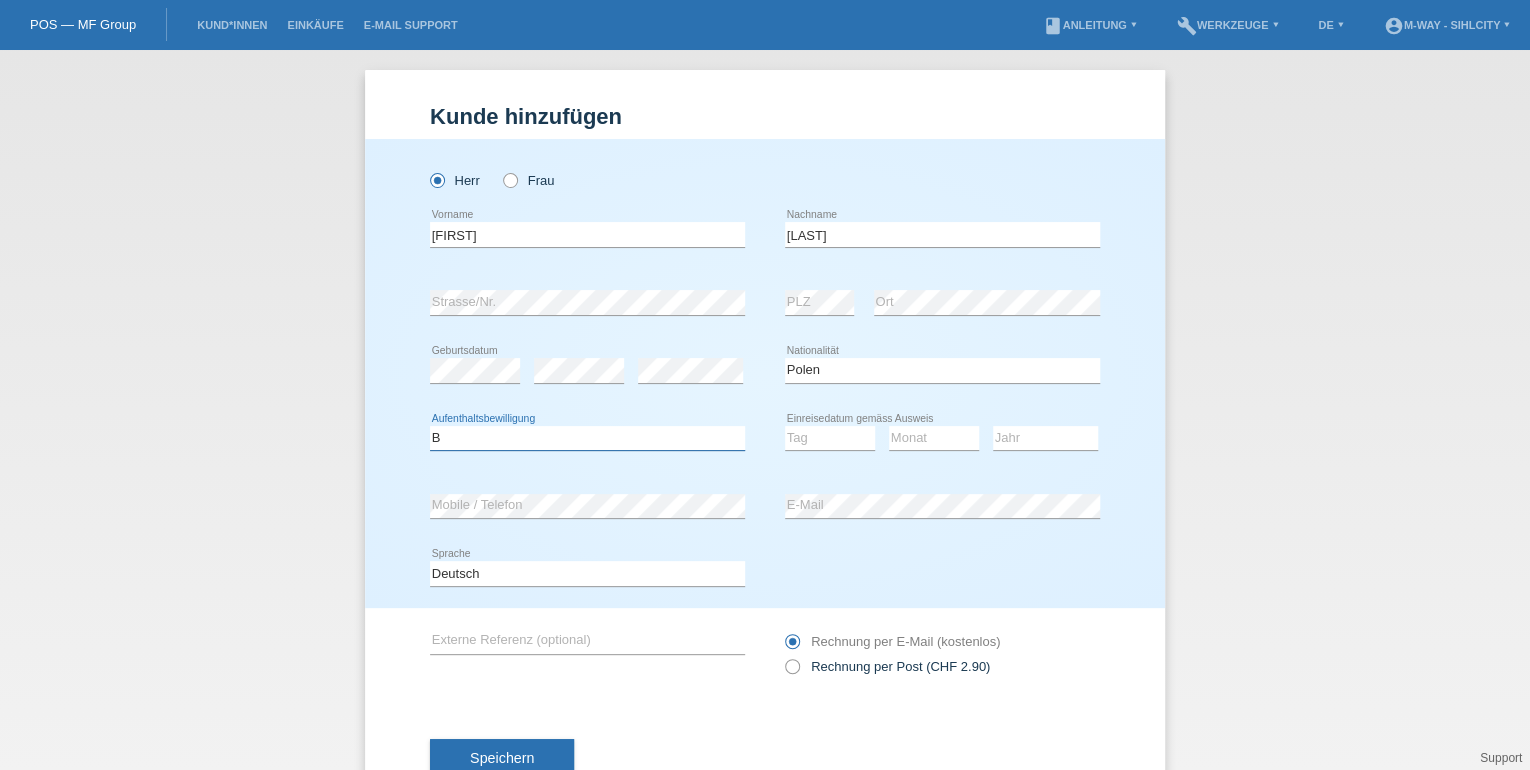 click on "Bitte auswählen...
C
B
B - Flüchtlingsstatus
Andere" at bounding box center (587, 438) 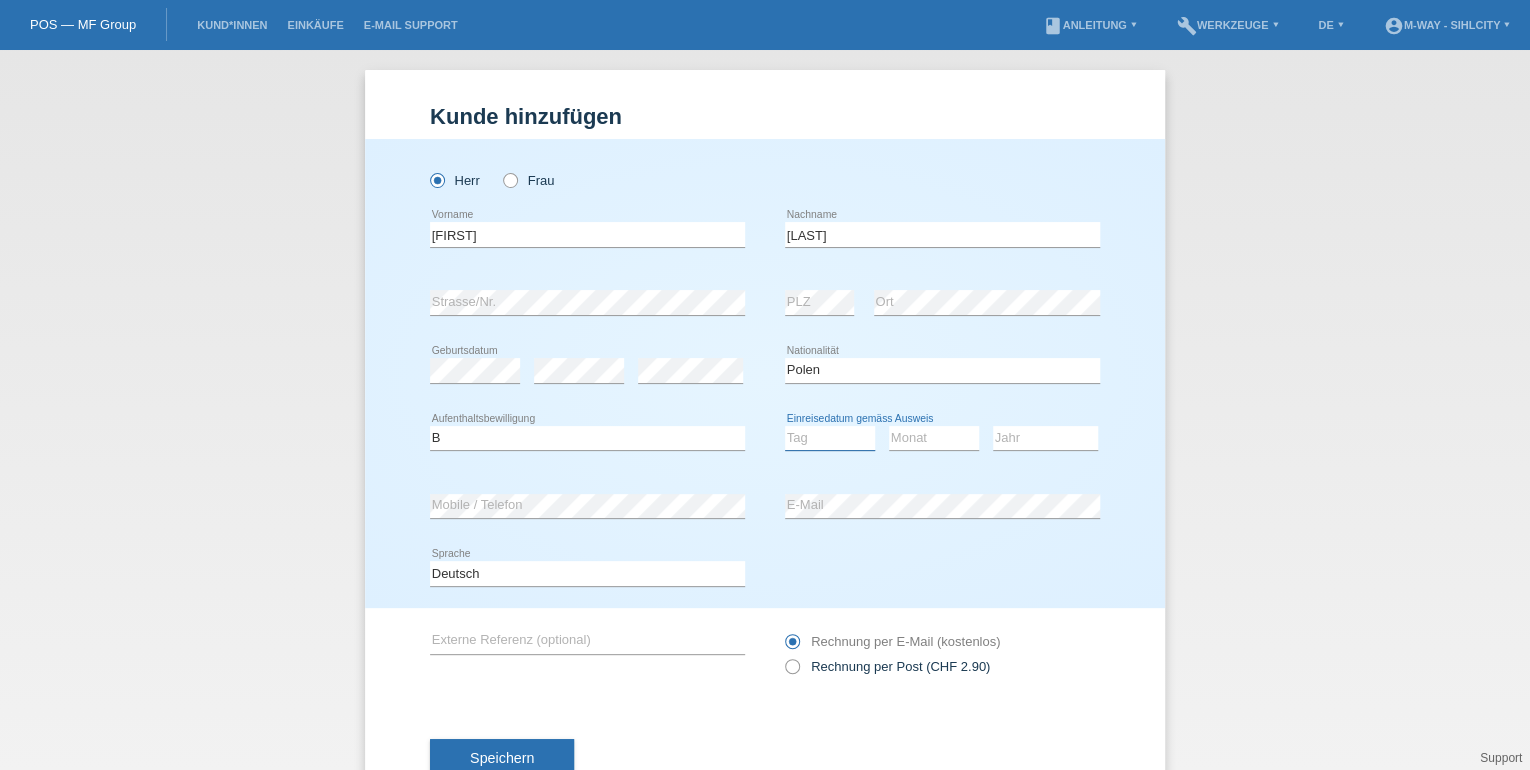click on "Tag
01
02
03
04
05
06
07
08
09
10 11" at bounding box center (830, 438) 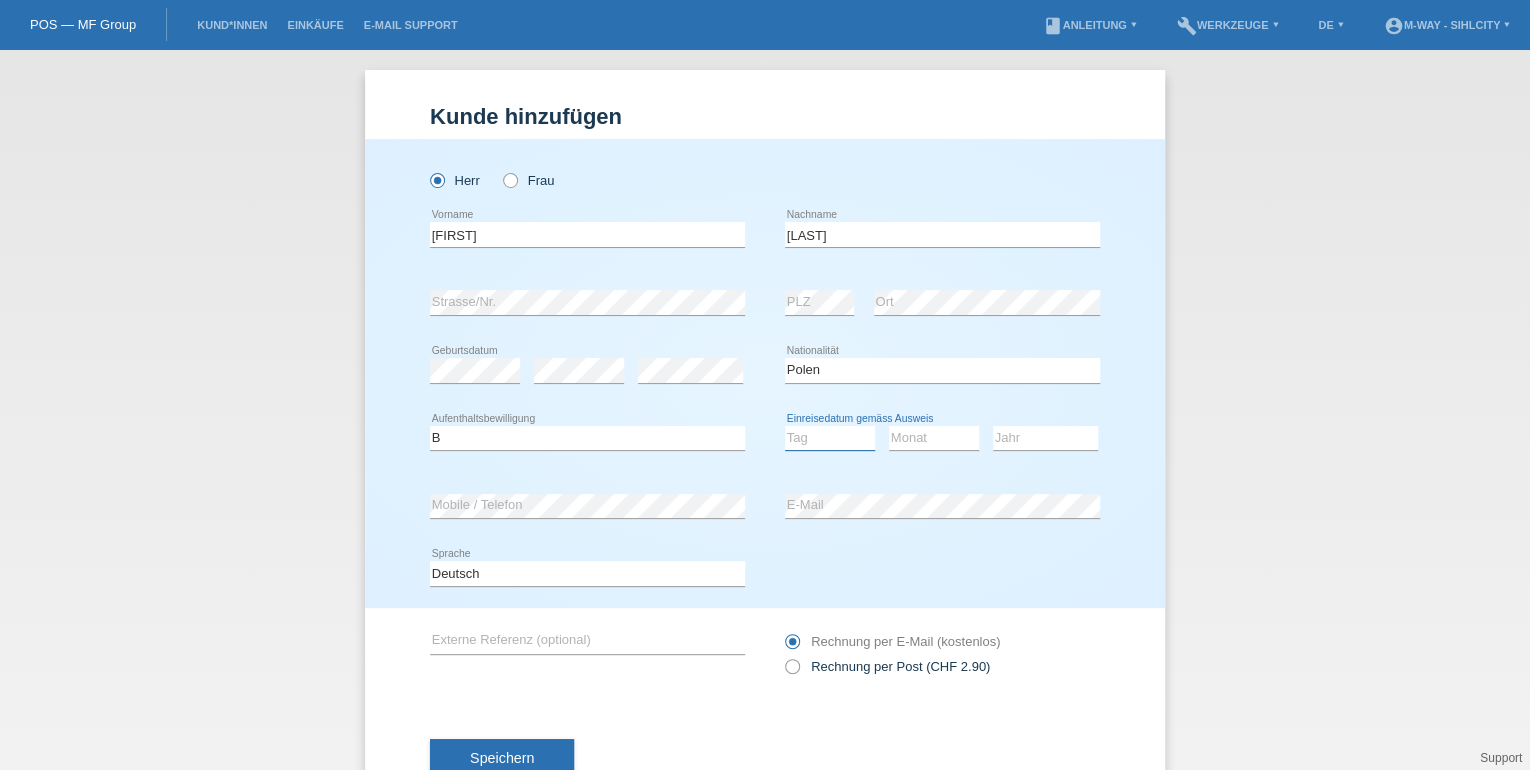 select on "23" 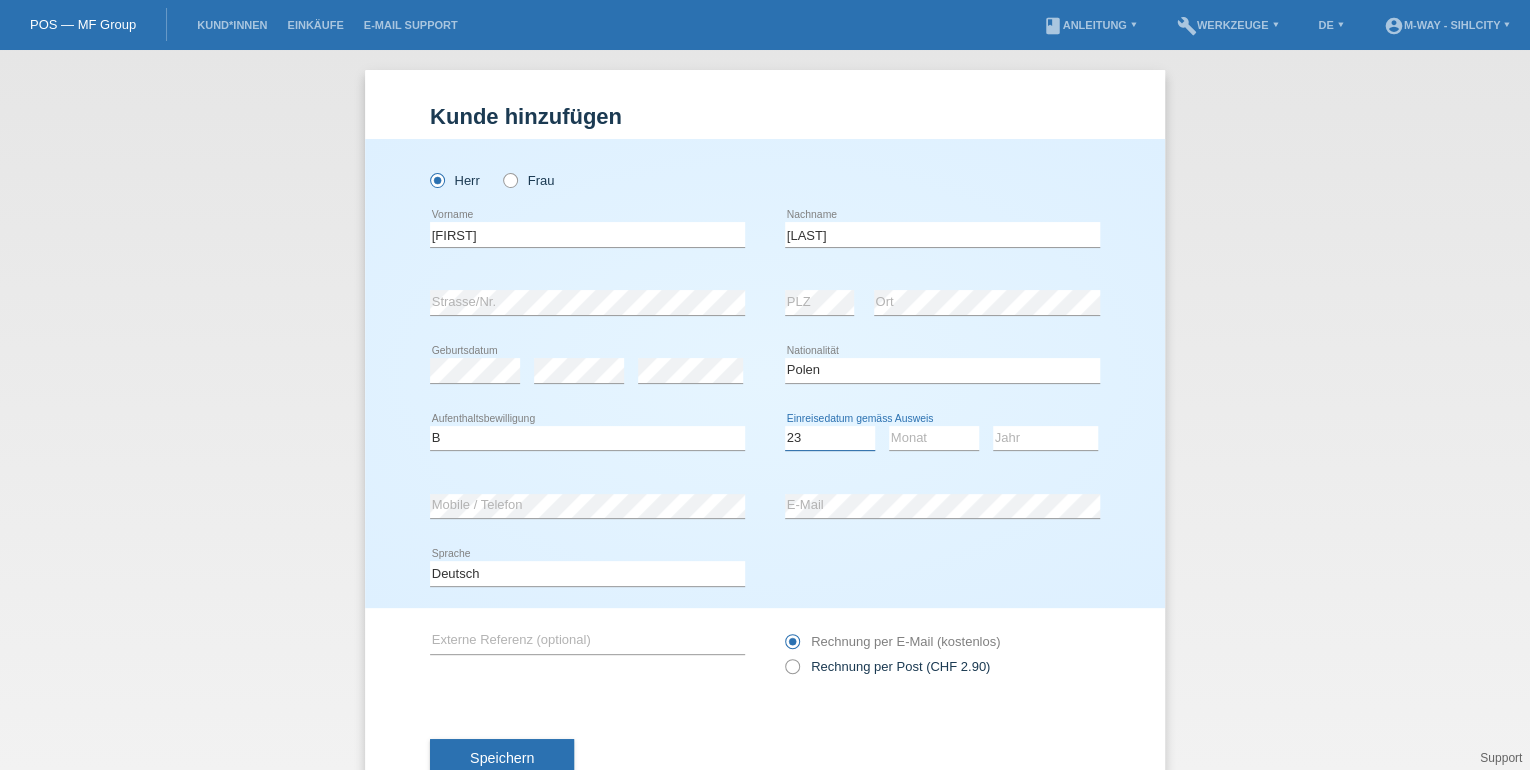 click on "Tag
01
02
03
04
05
06
07
08
09
10 11" at bounding box center [830, 438] 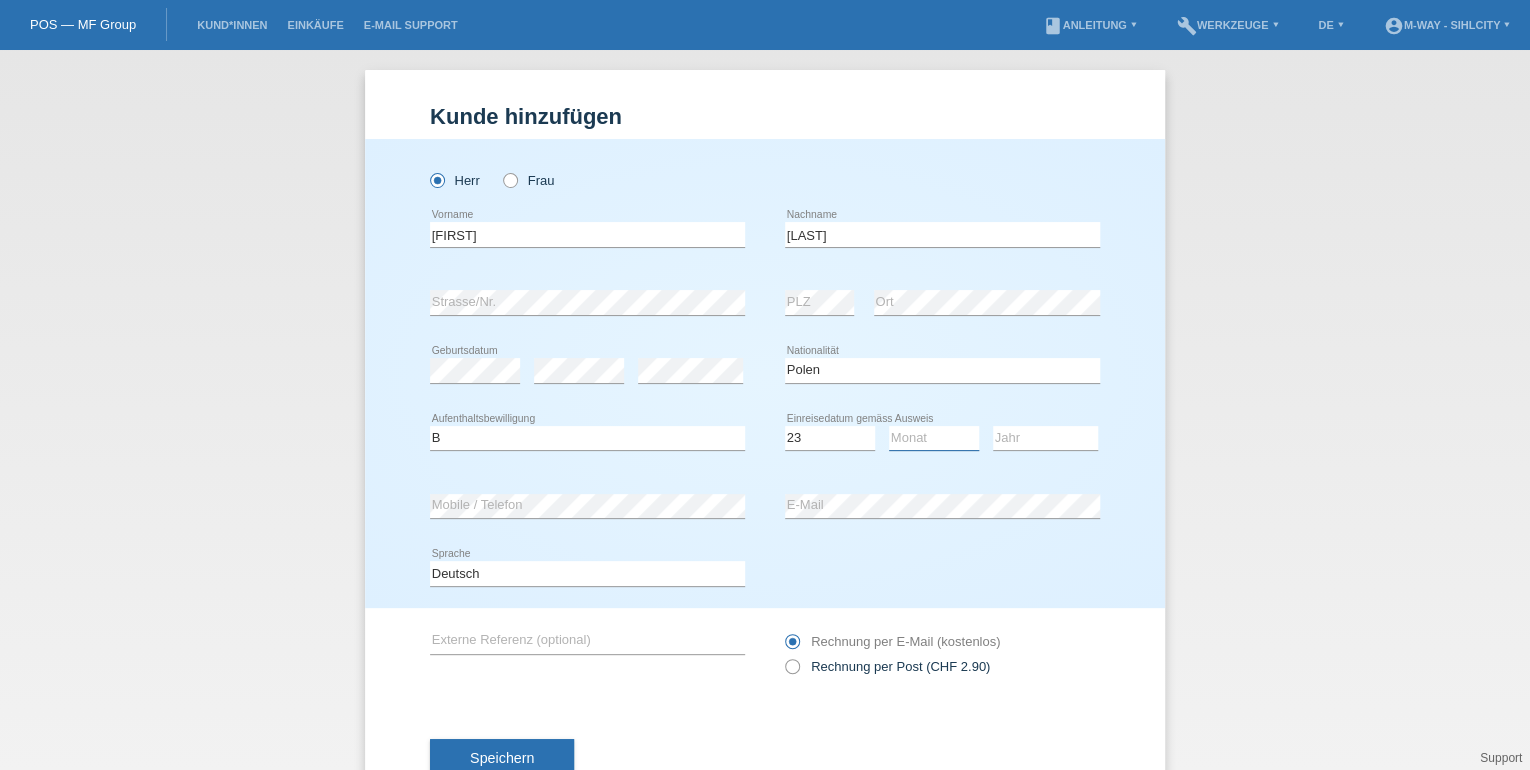 click on "Monat
01
02
03
04
05
06
07
08
09
10 11" at bounding box center (934, 438) 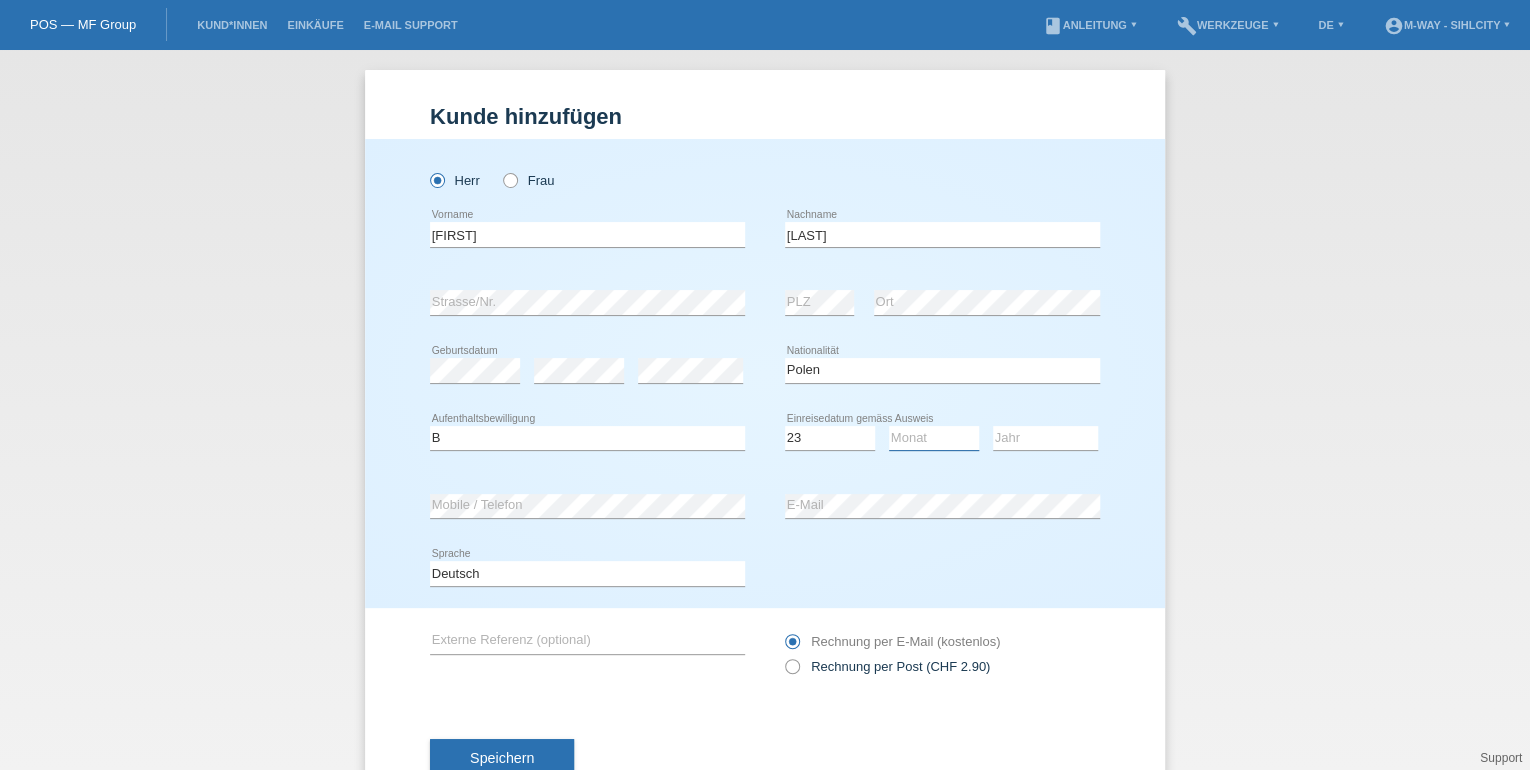 select on "06" 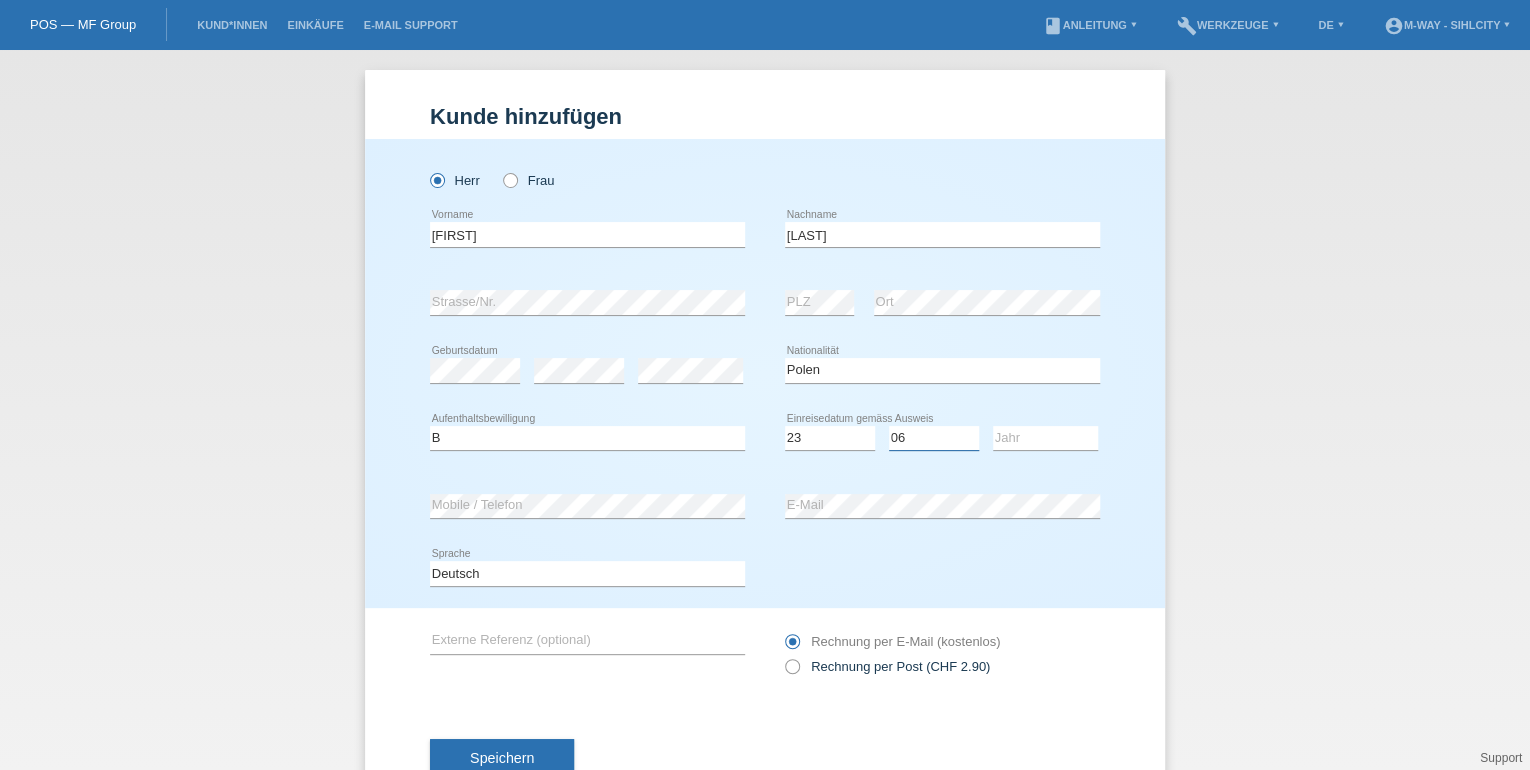 click on "Monat
01
02
03
04
05
06
07
08
09
10 11" at bounding box center [934, 438] 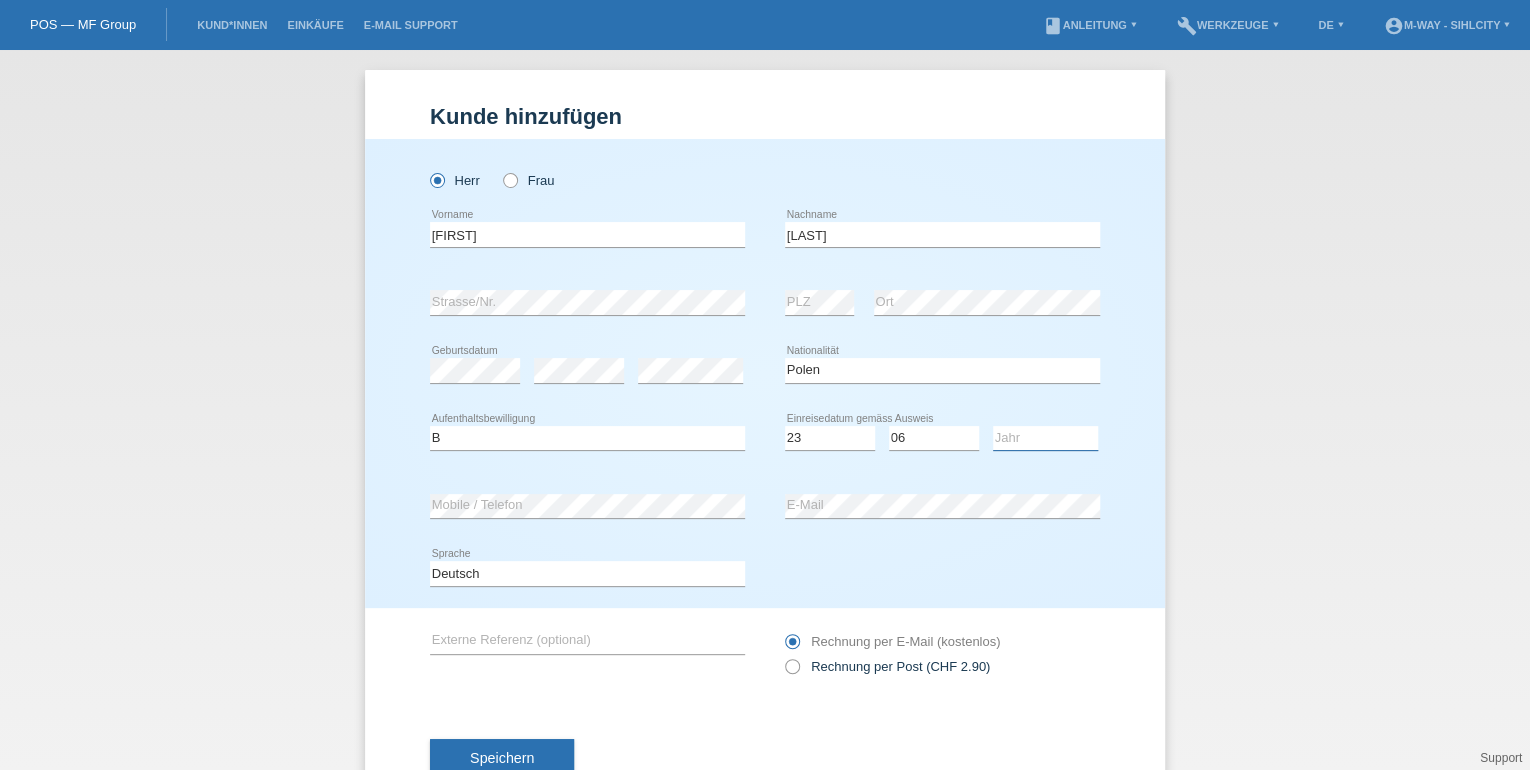 click on "Jahr
2025
2024
2023
2022
2021
2020
2019
2018
2017 2016 2015 2014 2013 2012 2011 2010 2009 2008 2007 2006 2005 2004 2003 2002 2001" at bounding box center [1045, 438] 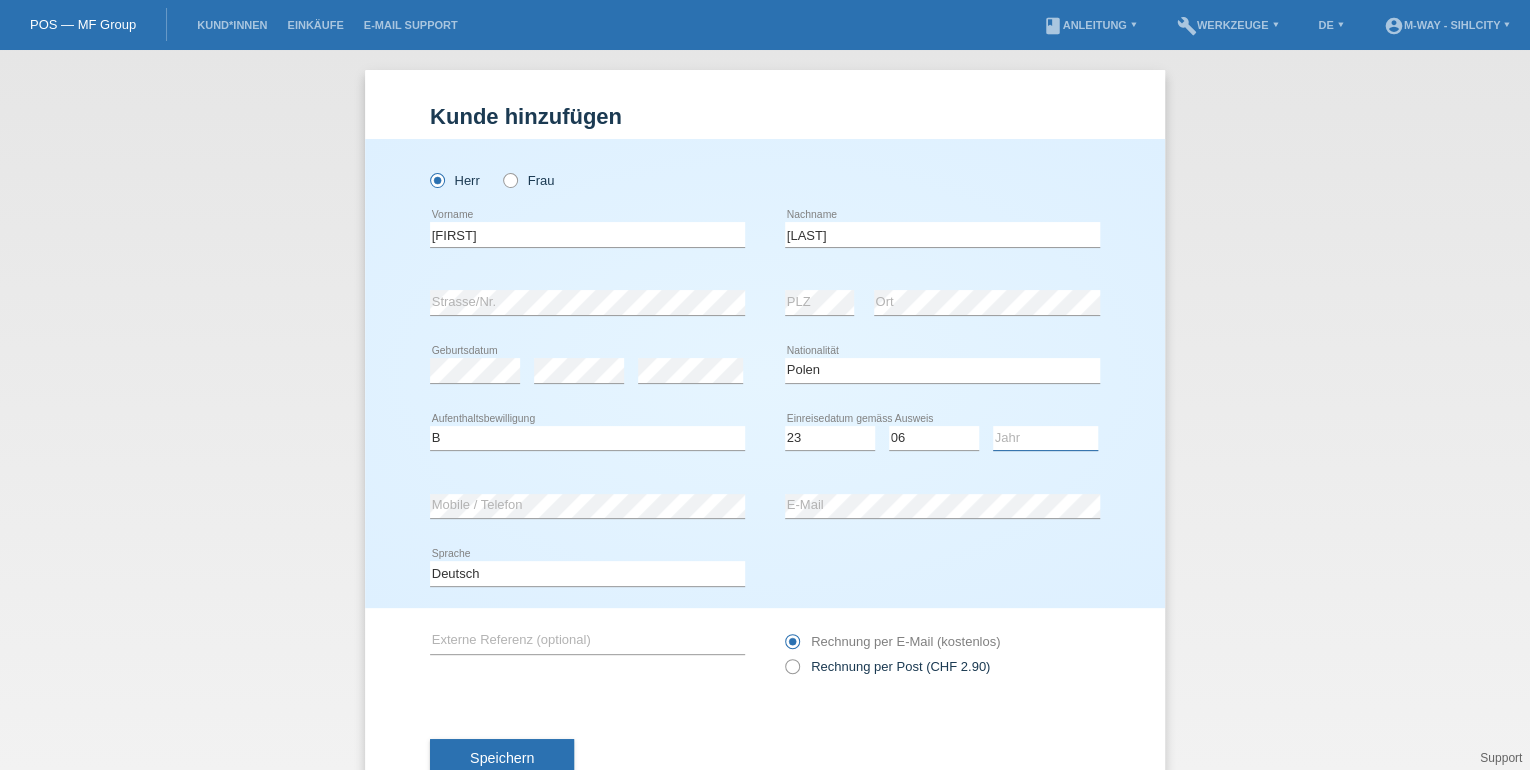 select on "2020" 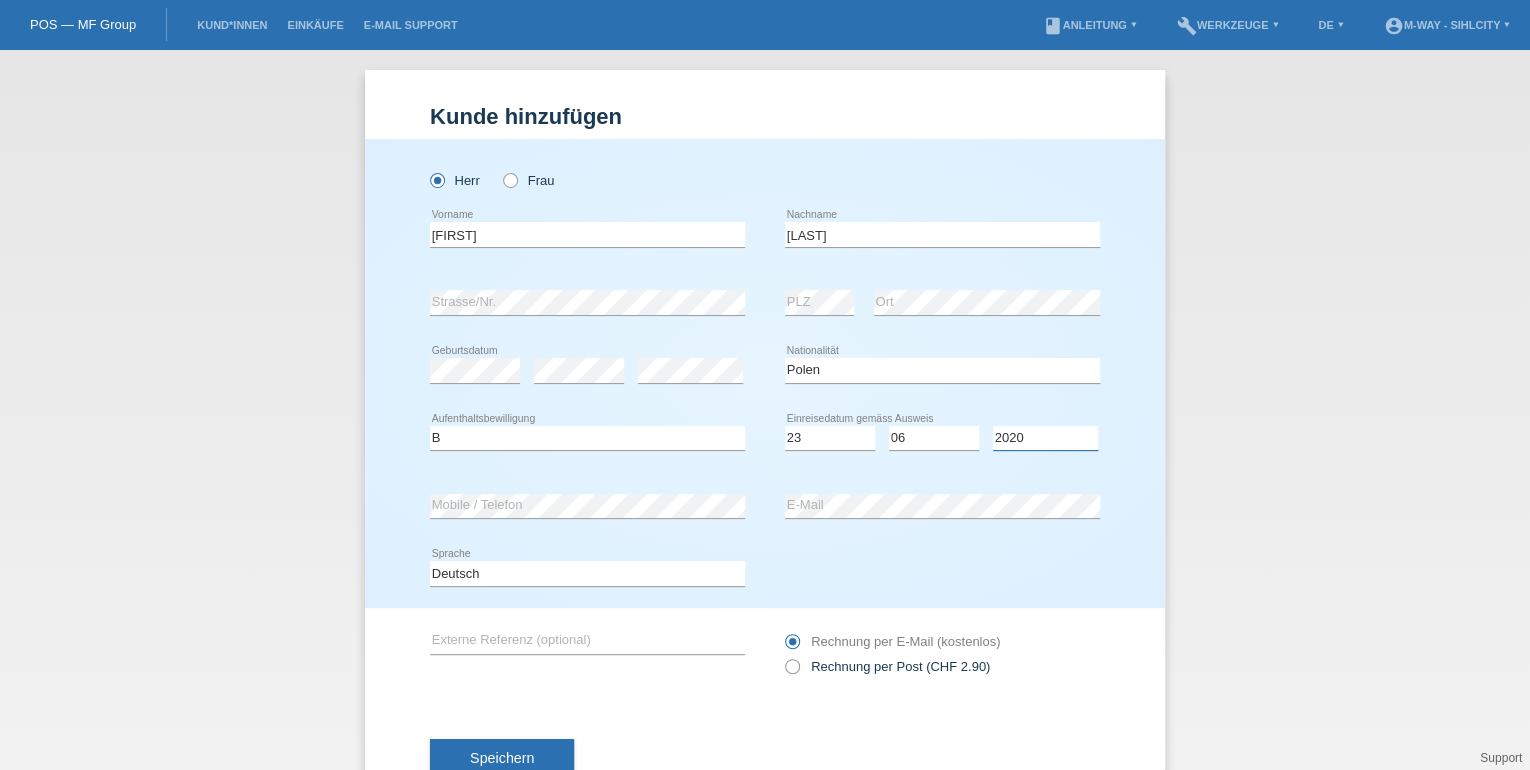 click on "Jahr
2025
2024
2023
2022
2021
2020
2019
2018
2017 2016 2015 2014 2013 2012 2011 2010 2009 2008 2007 2006 2005 2004 2003 2002 2001" at bounding box center [1045, 438] 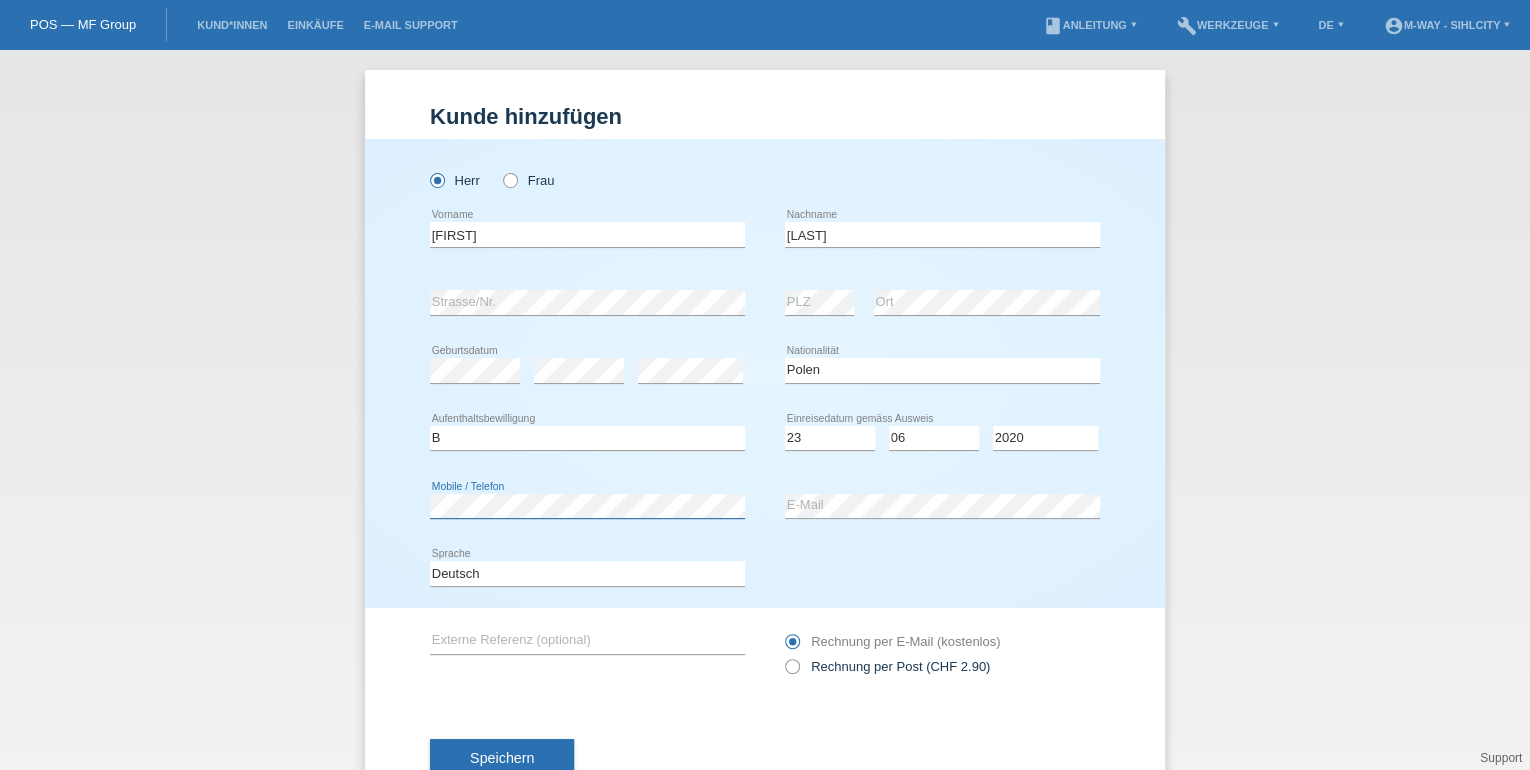 click on "error
Mobile / Telefon" at bounding box center [587, 507] 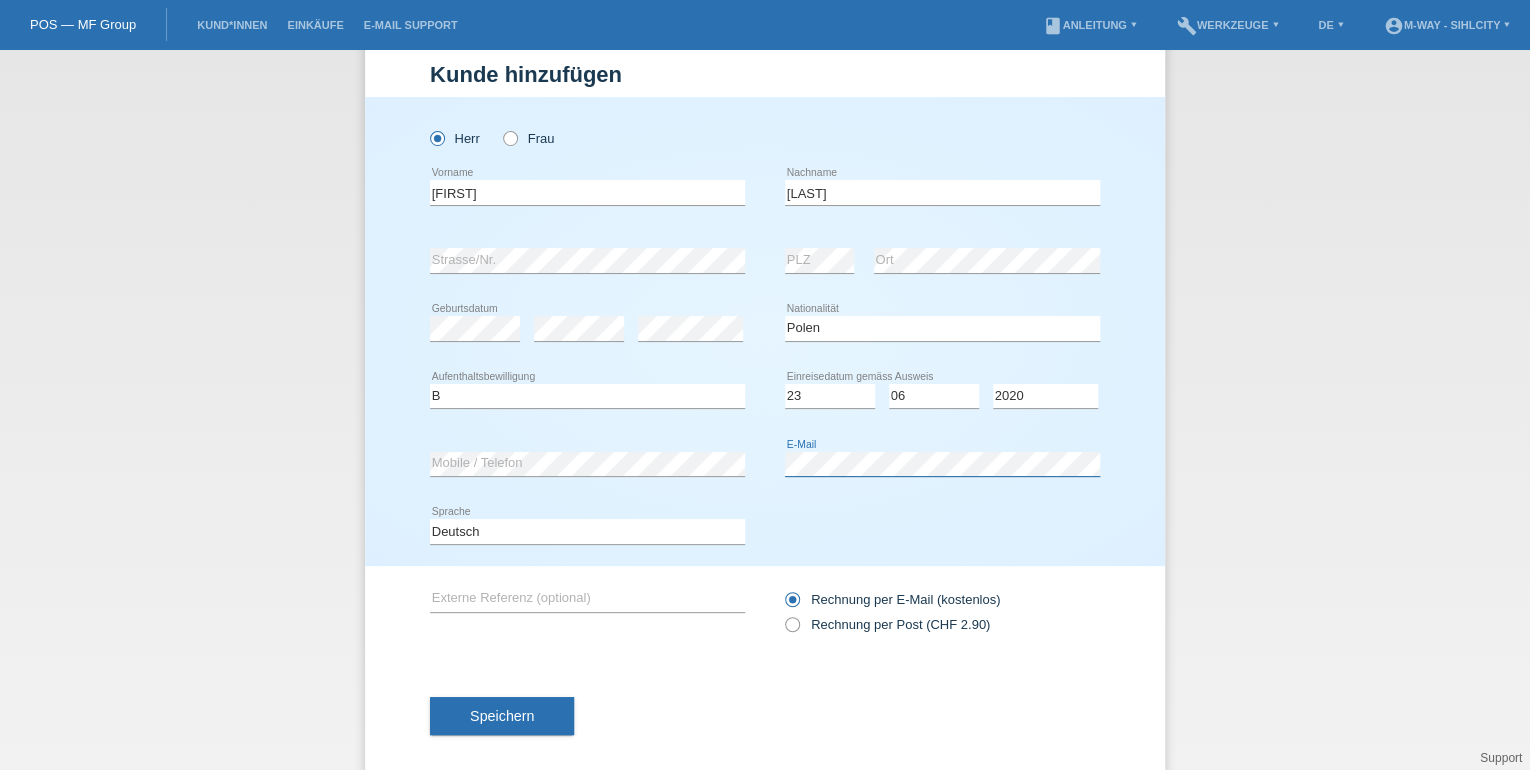 scroll, scrollTop: 65, scrollLeft: 0, axis: vertical 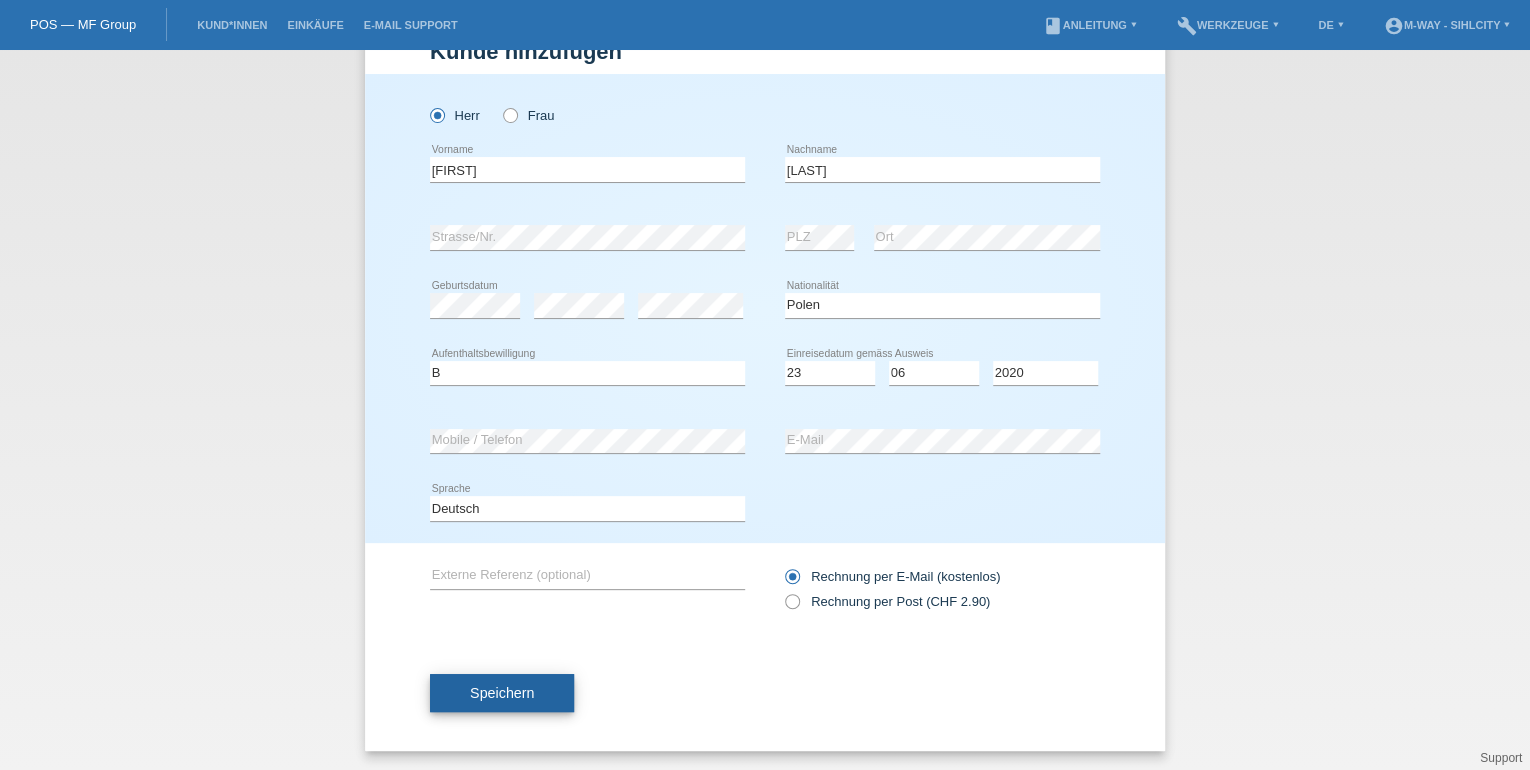 click on "Speichern" at bounding box center [502, 693] 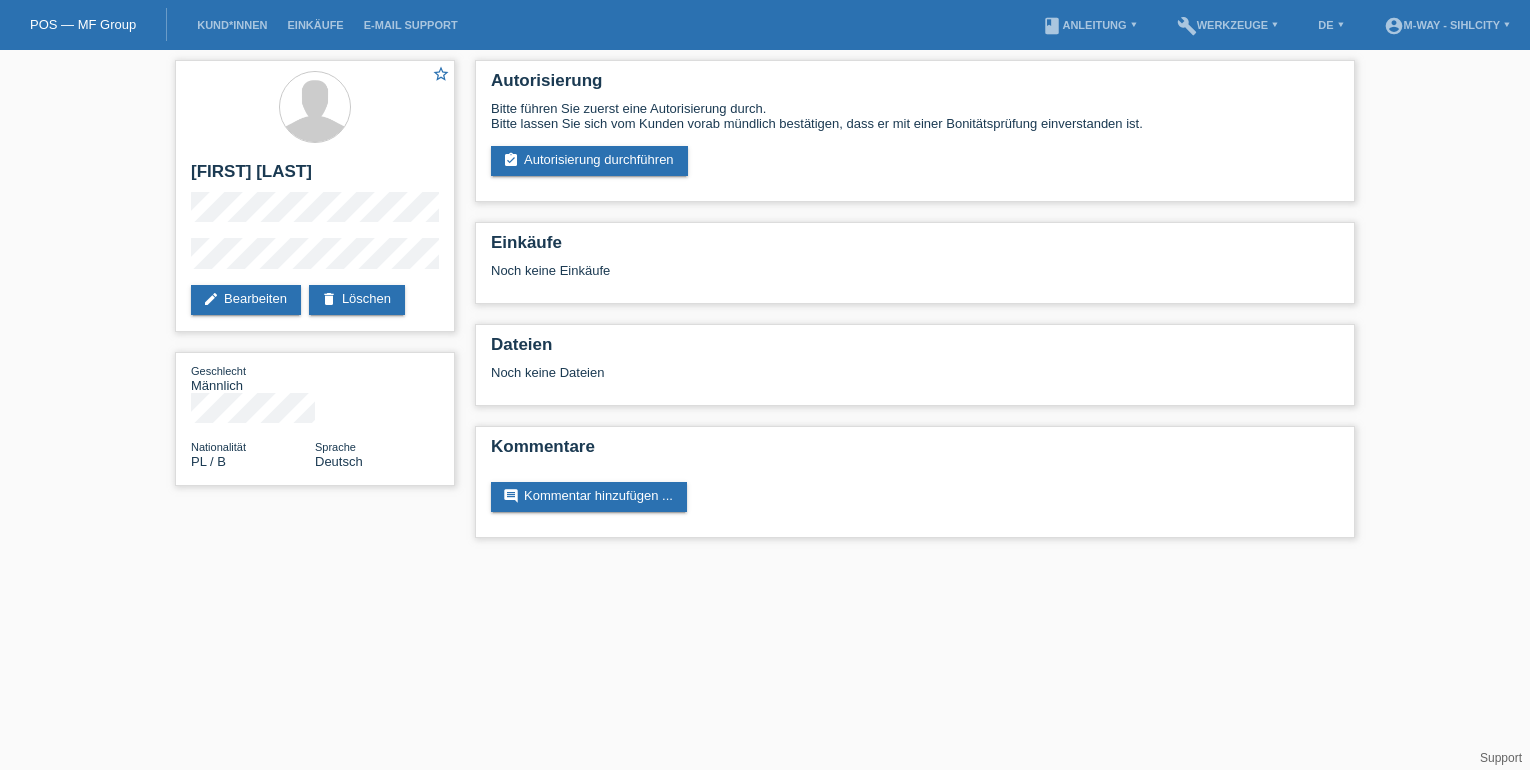 scroll, scrollTop: 0, scrollLeft: 0, axis: both 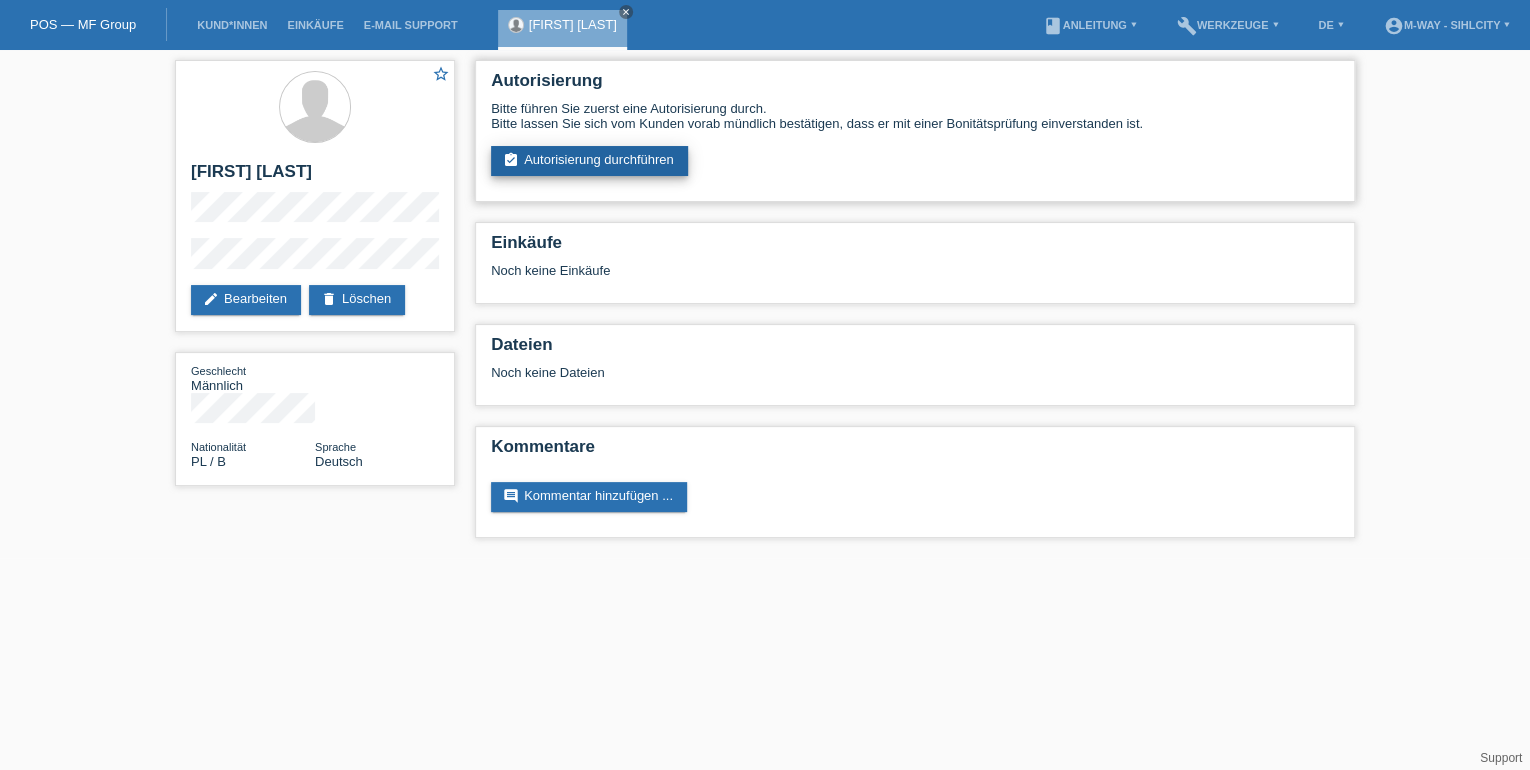 click on "assignment_turned_in  Autorisierung durchführen" at bounding box center (589, 161) 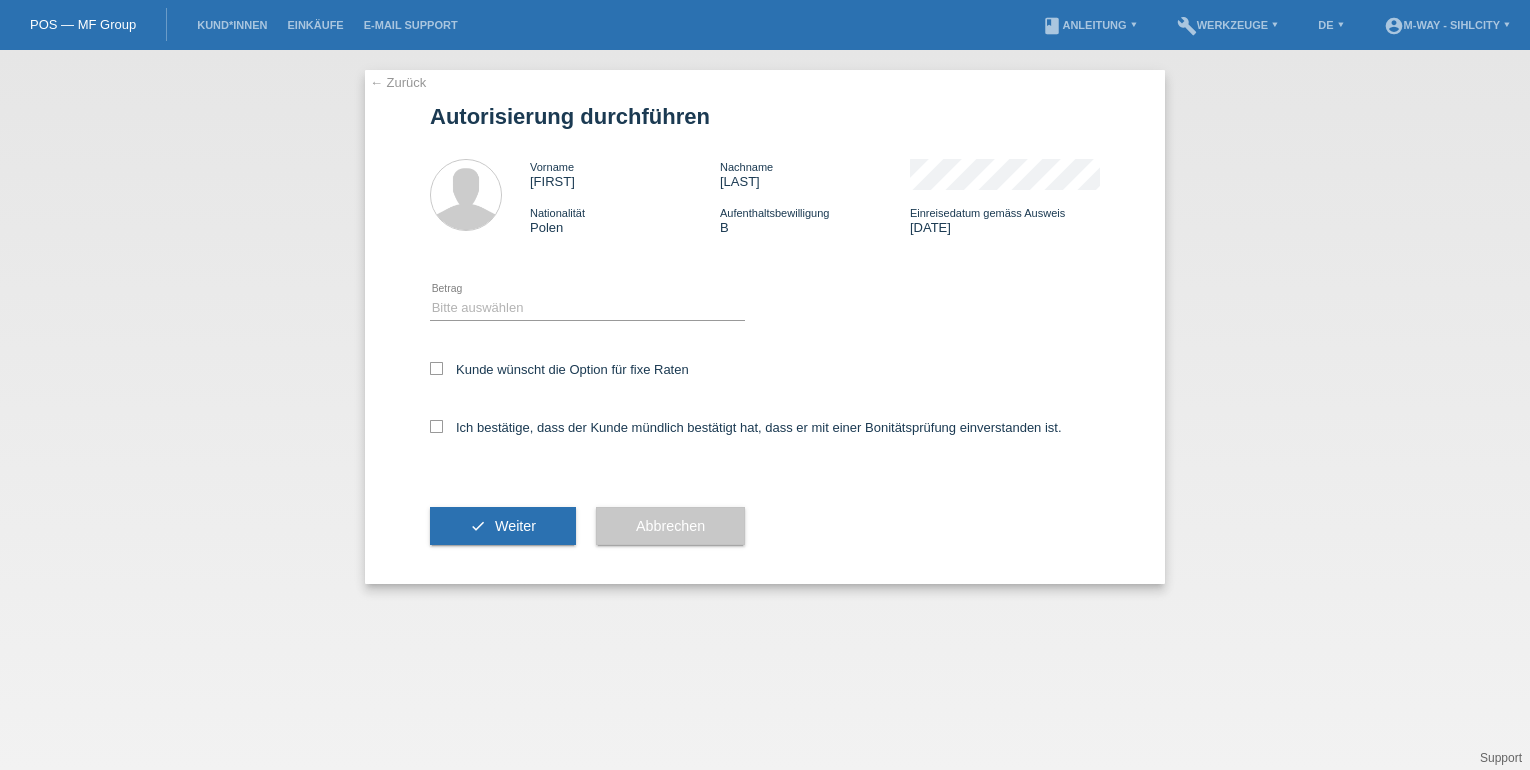 scroll, scrollTop: 0, scrollLeft: 0, axis: both 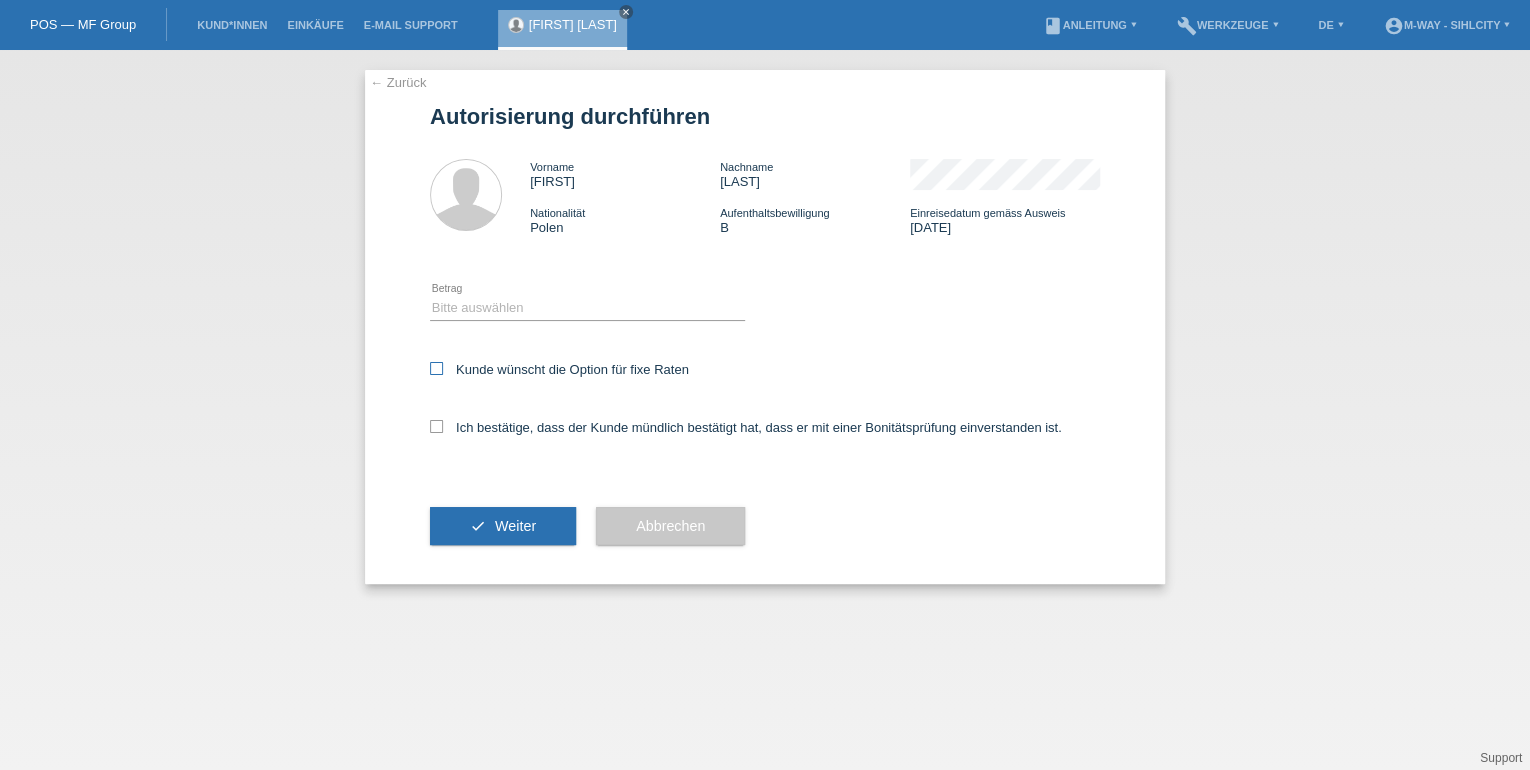 click at bounding box center [436, 368] 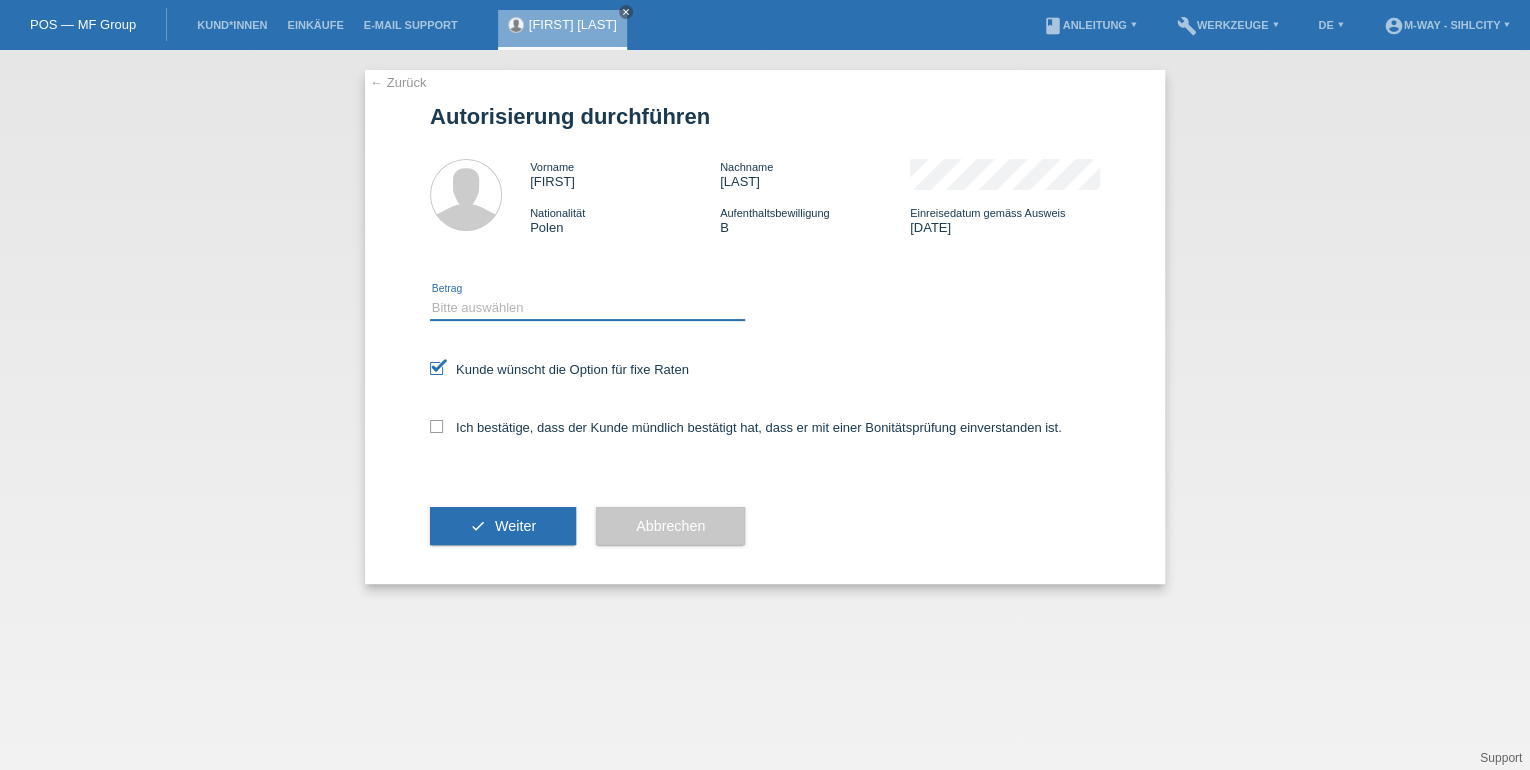click on "Bitte auswählen
CHF 1.00 - CHF 499.00
CHF 500.00 - CHF 1'999.00
CHF 2'000.00 - CHF 15'000.00" at bounding box center (587, 308) 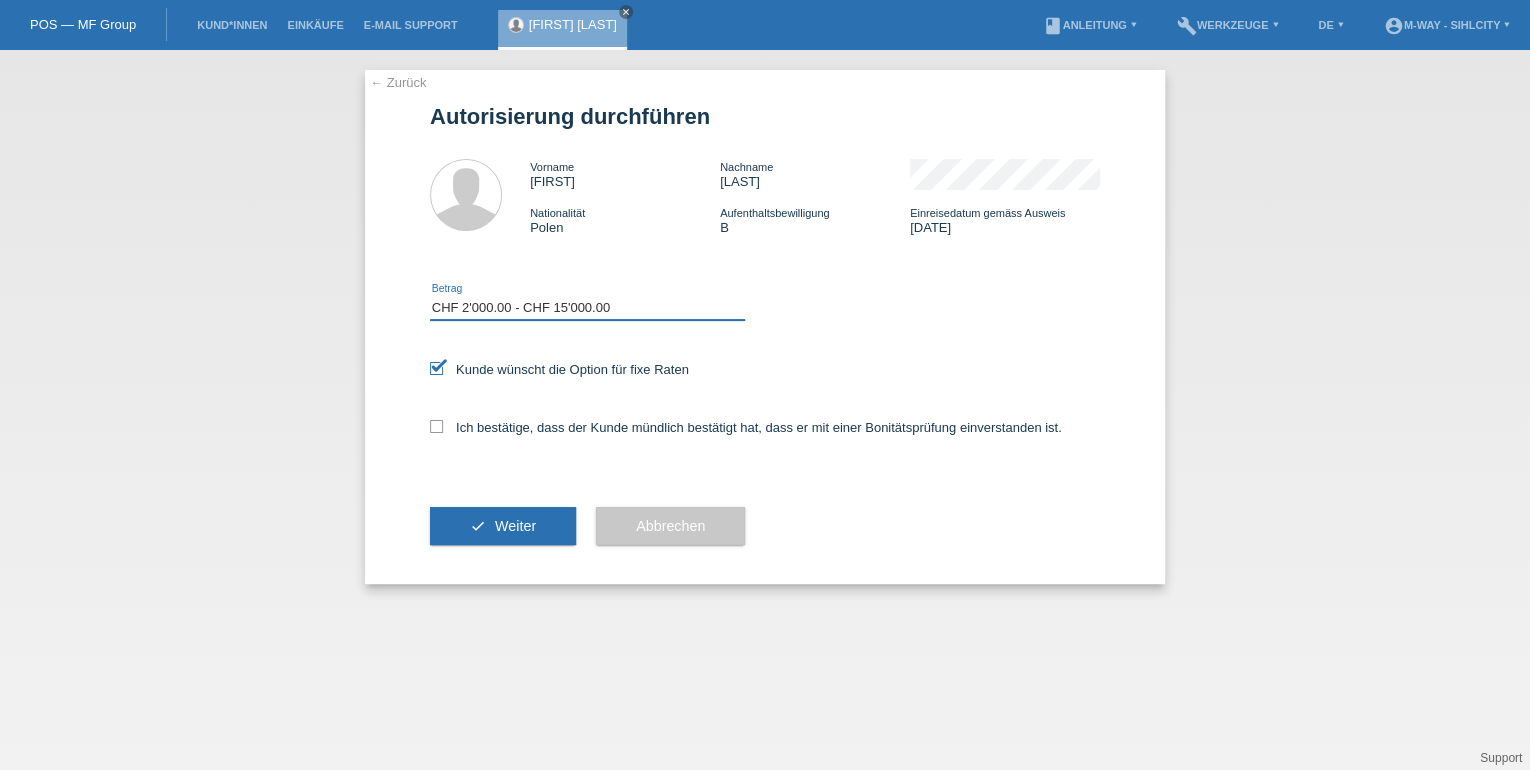 click on "Bitte auswählen
CHF 1.00 - CHF 499.00
CHF 500.00 - CHF 1'999.00
CHF 2'000.00 - CHF 15'000.00" at bounding box center (587, 308) 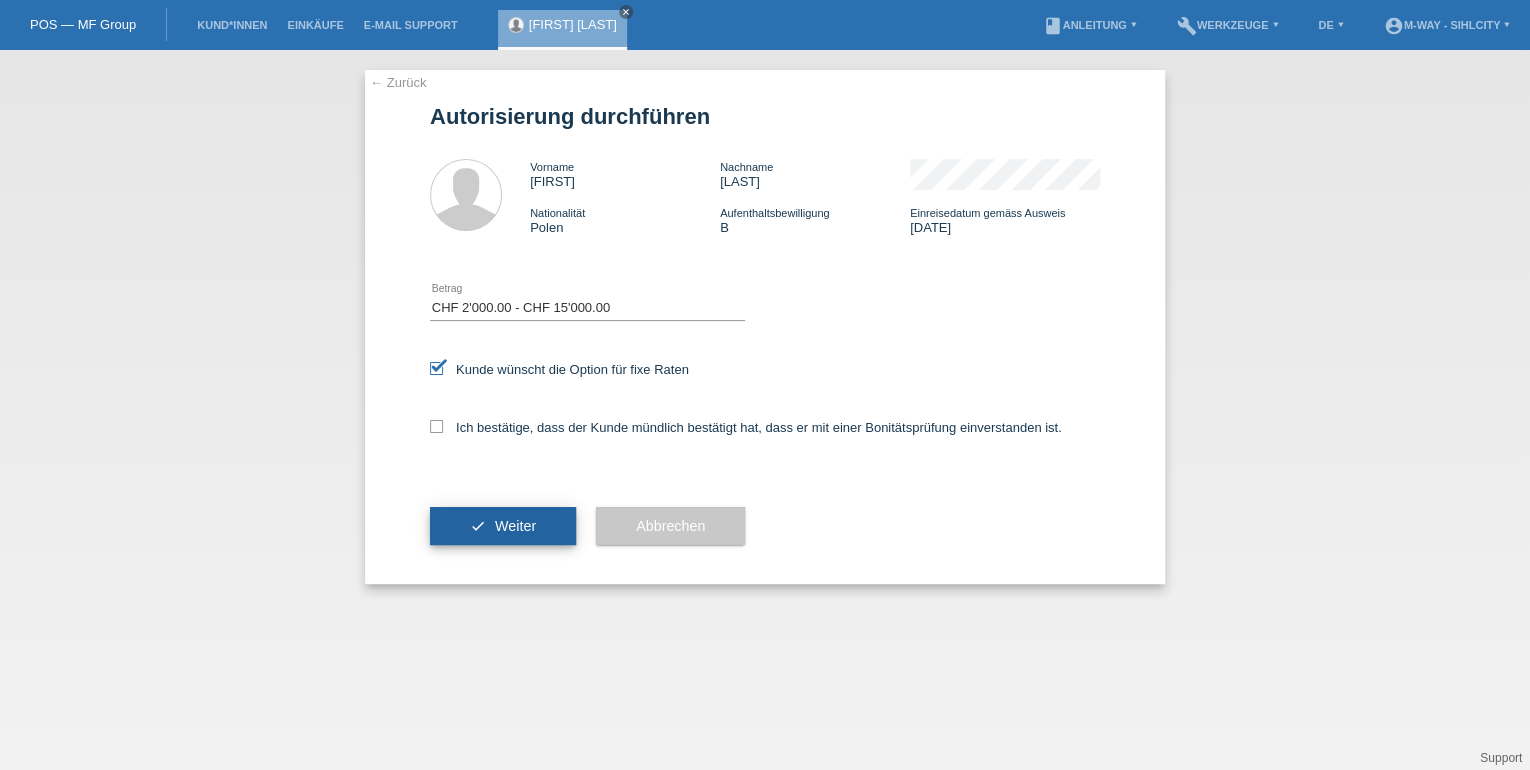 click on "check   Weiter" at bounding box center (503, 526) 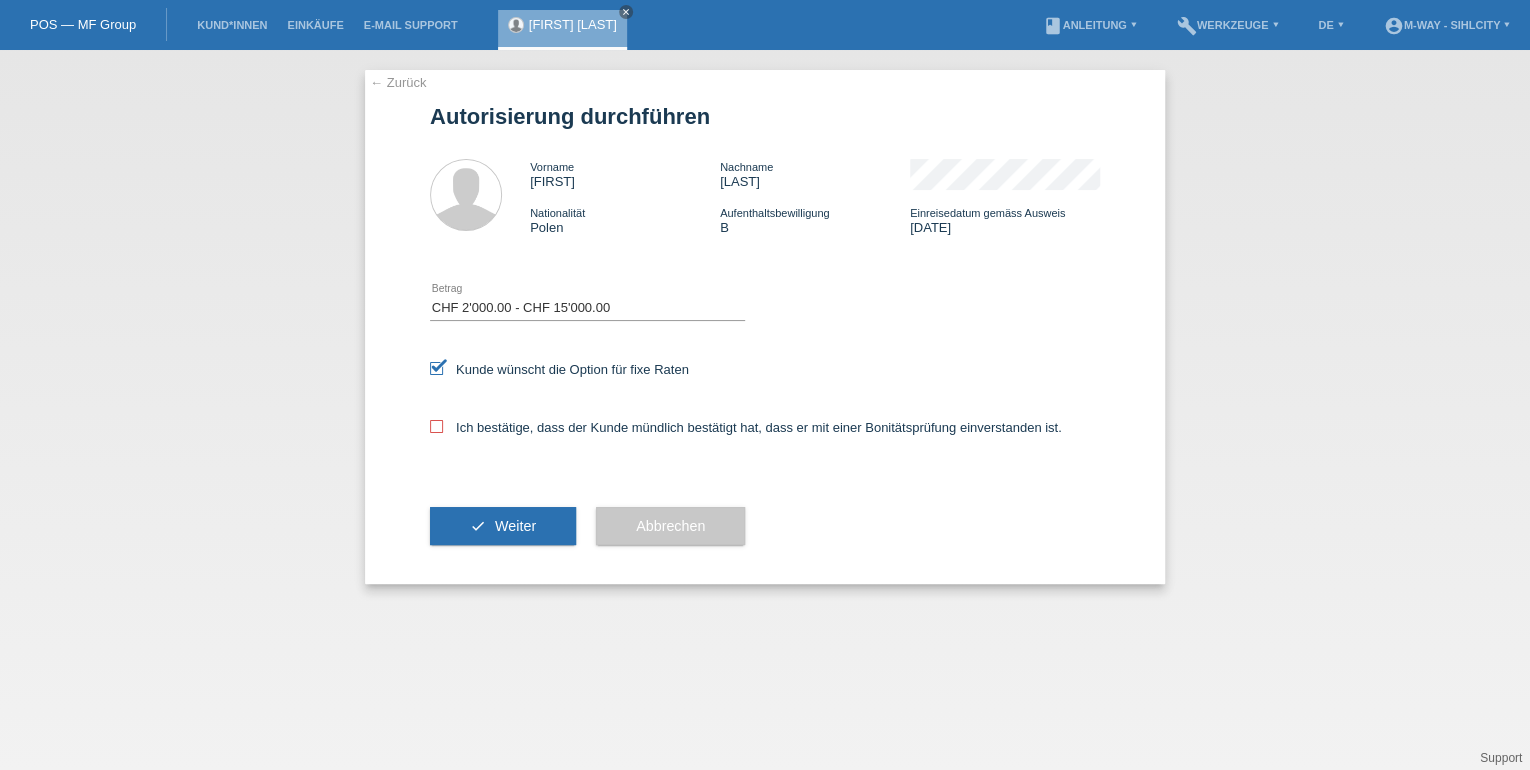 click at bounding box center [436, 426] 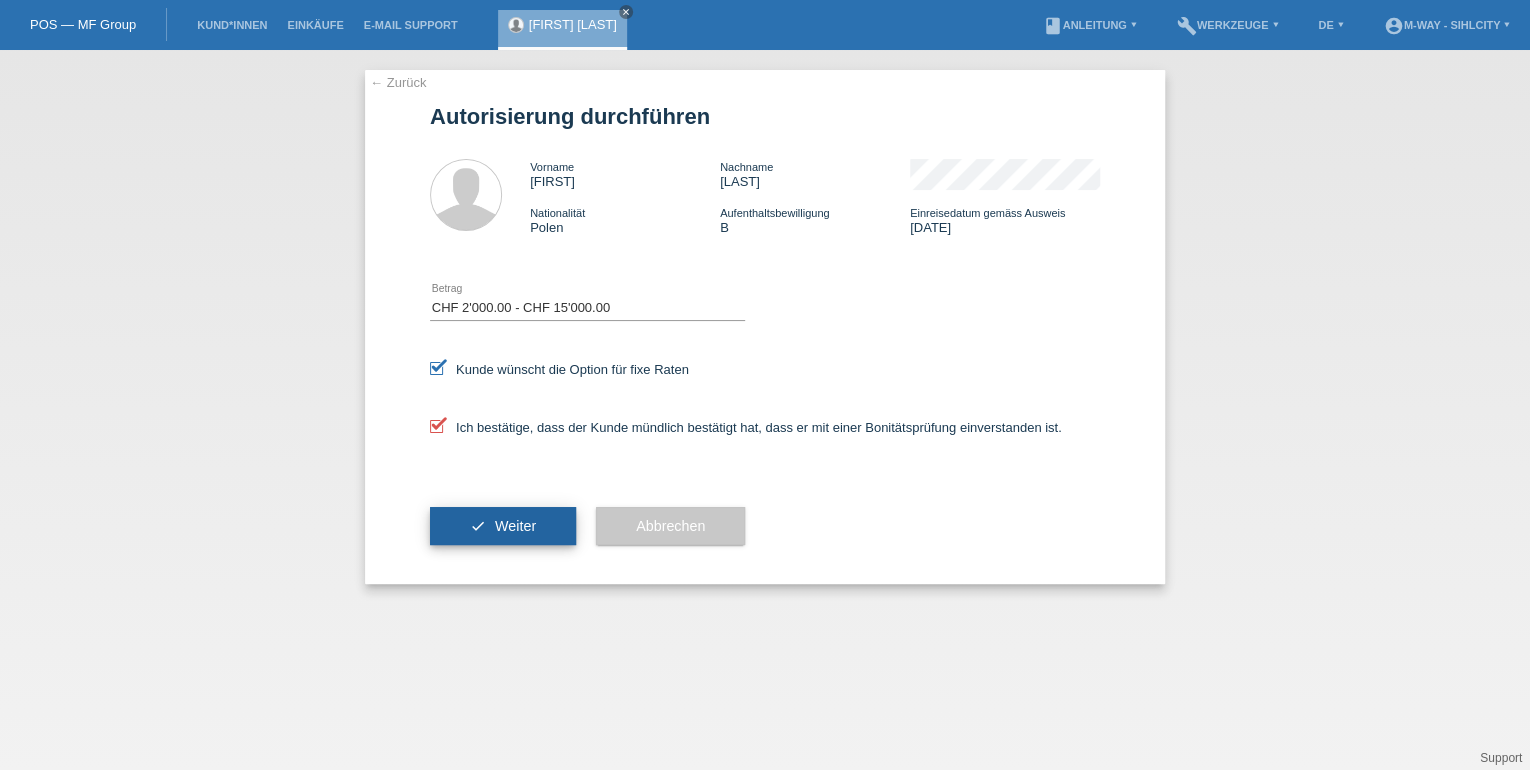 click on "Weiter" at bounding box center (515, 526) 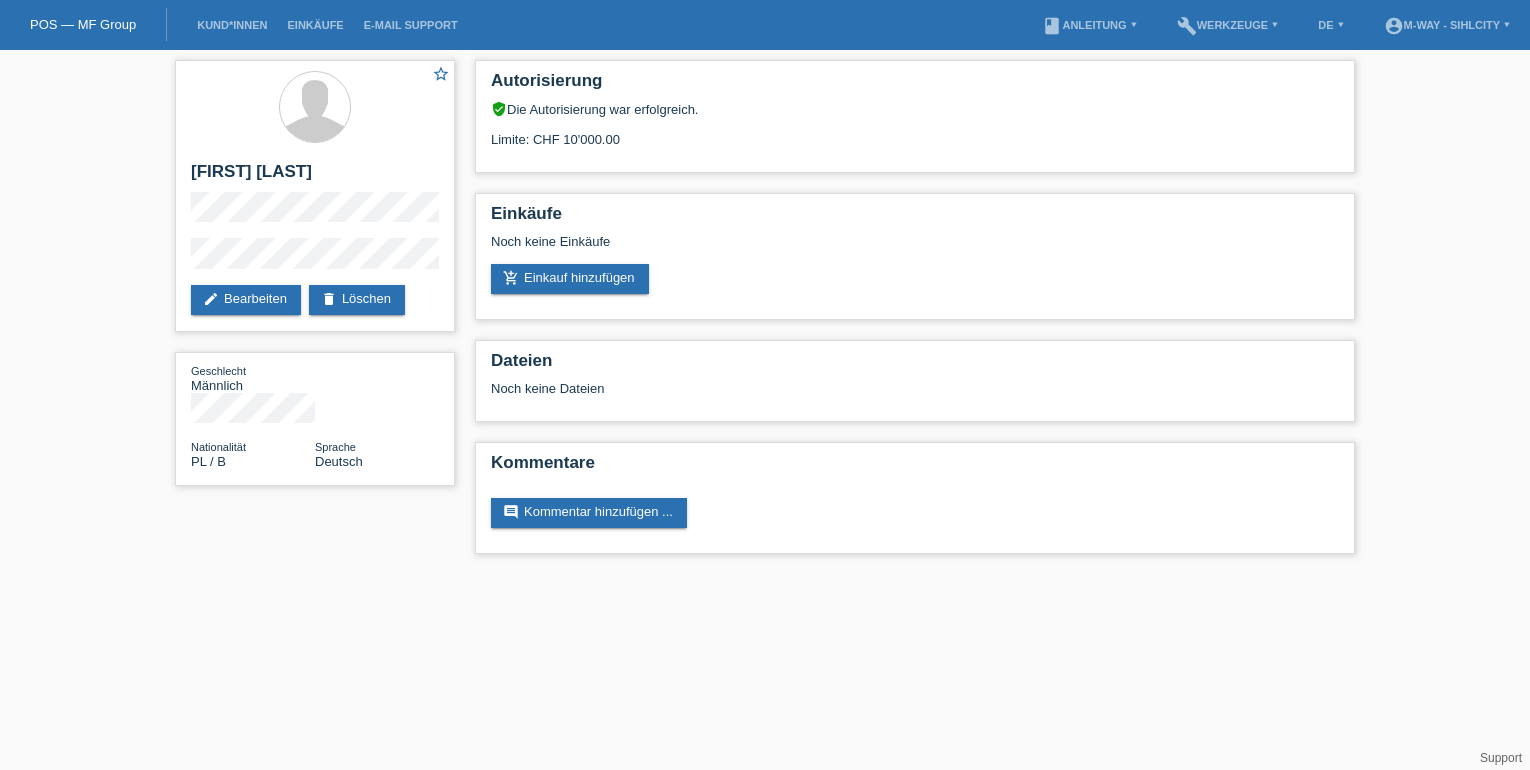 scroll, scrollTop: 0, scrollLeft: 0, axis: both 